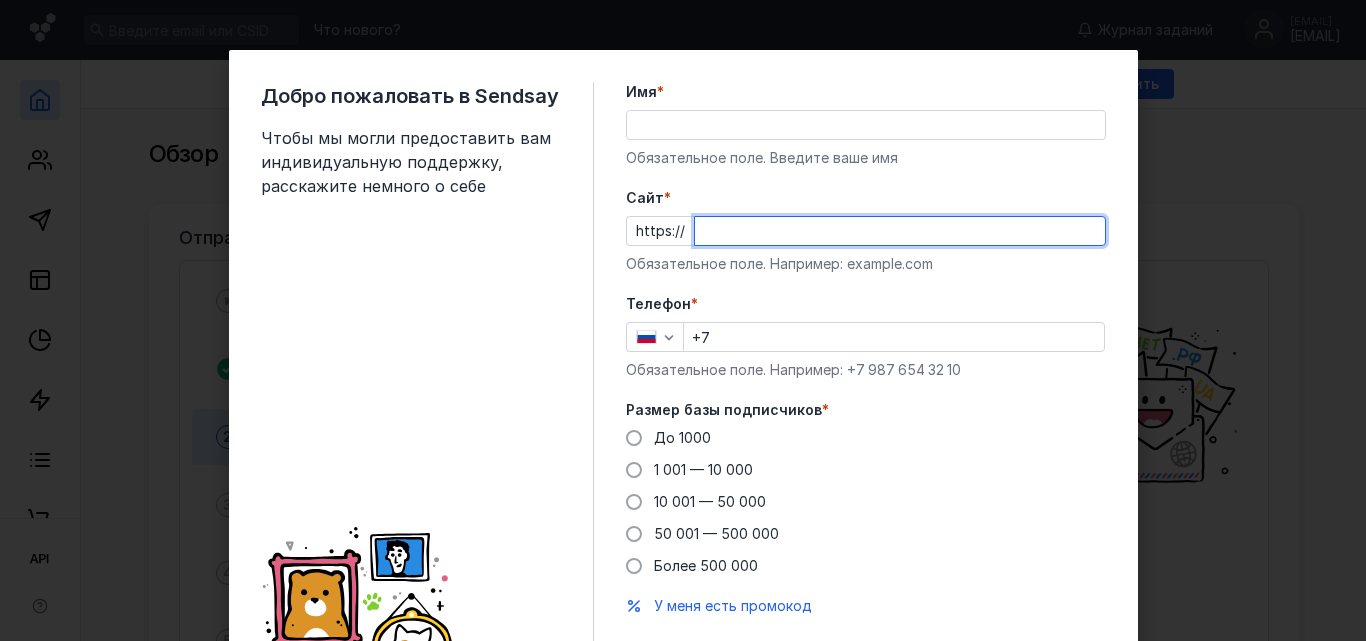 scroll, scrollTop: 0, scrollLeft: 0, axis: both 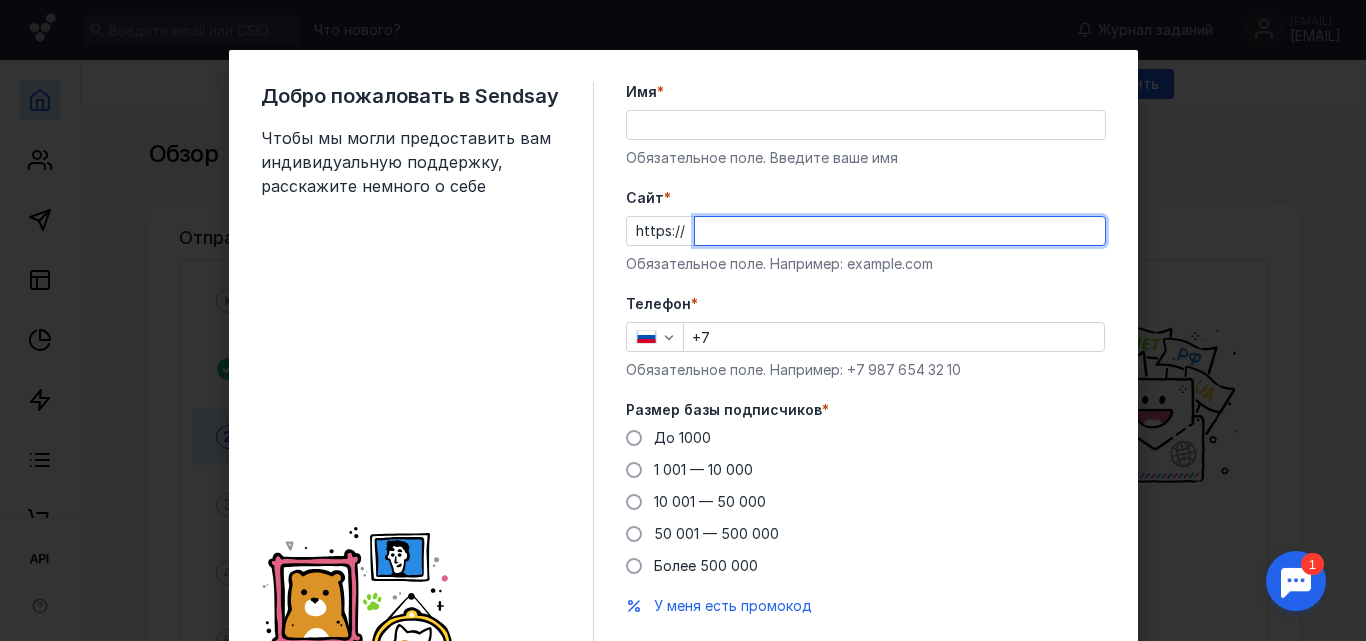 click on "Телефон  * +7 Обязательное поле. Например: +7 987 654 32 10" at bounding box center (866, 337) 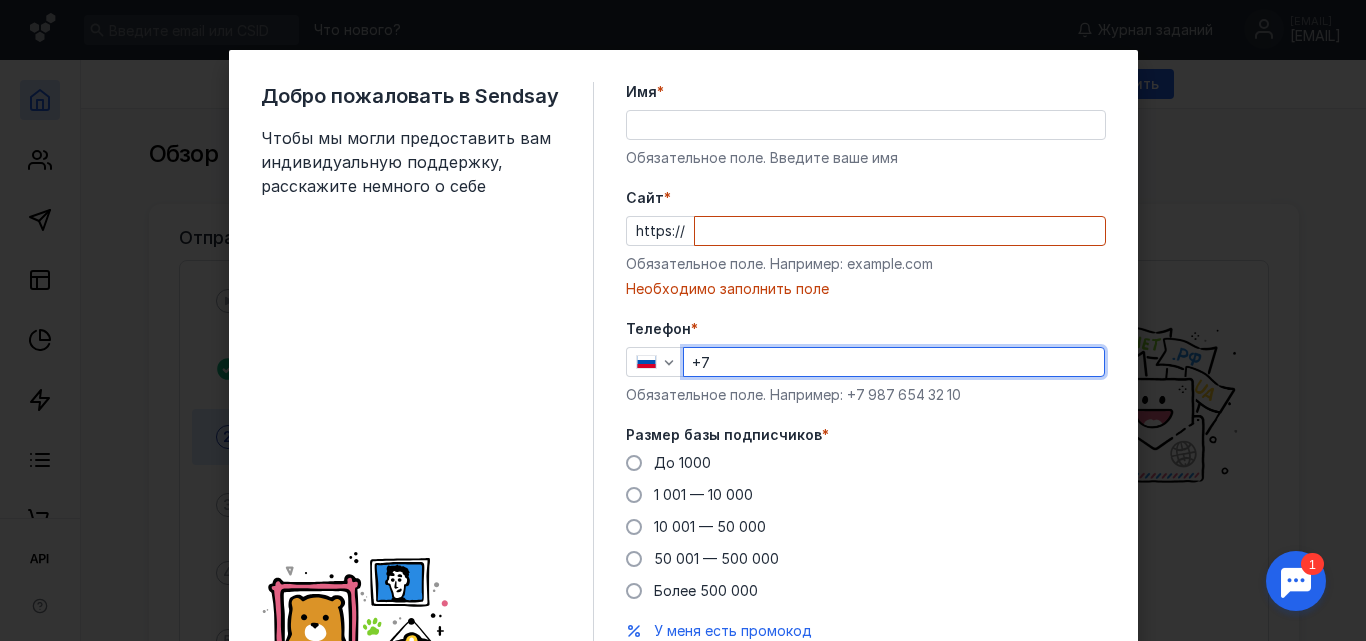 type on "[PHONE]" 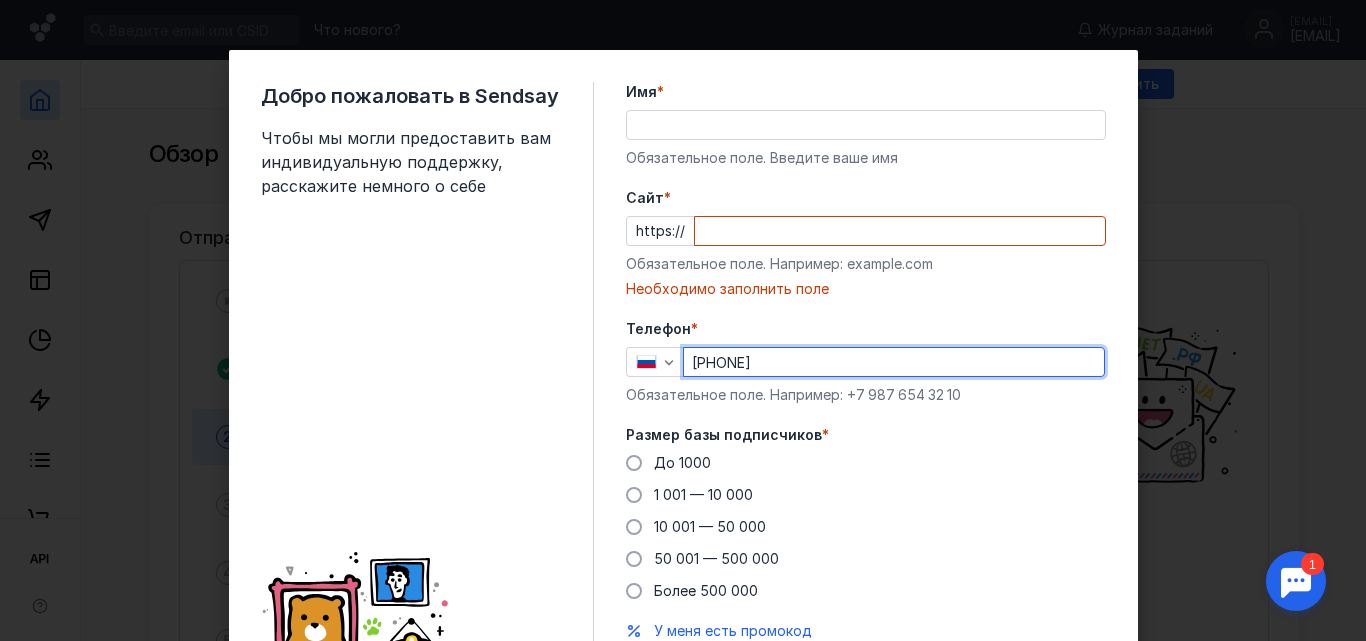 type on "[NAME]" 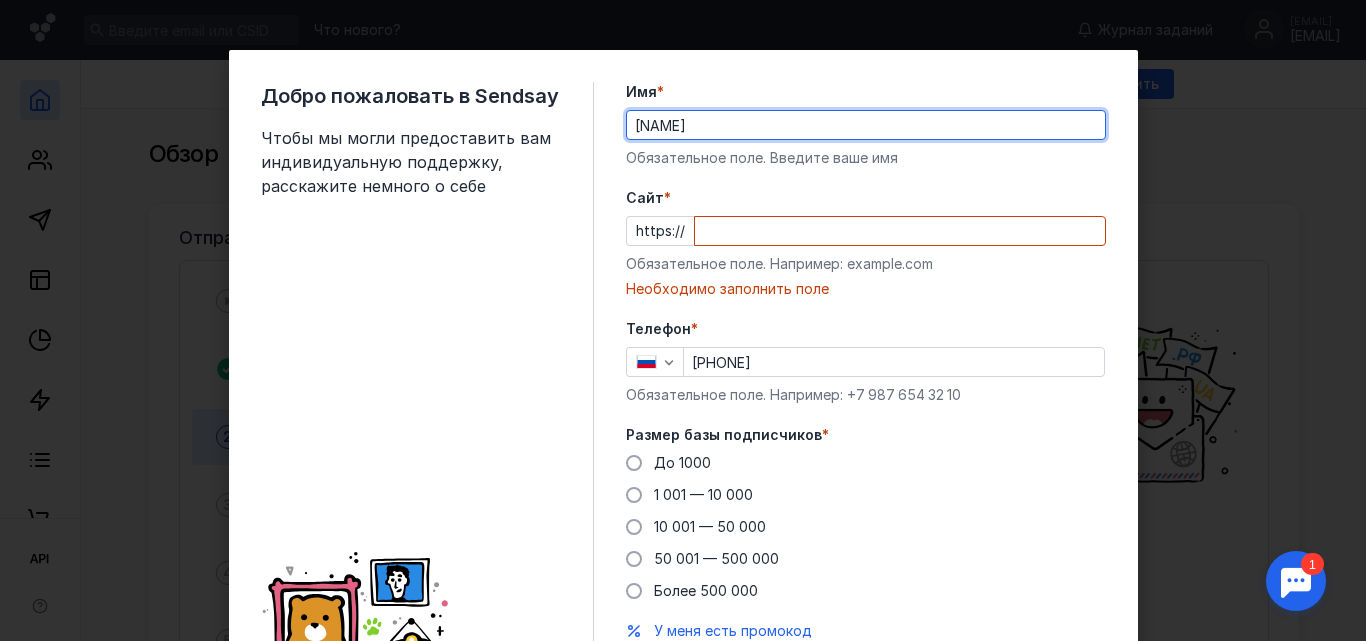 click on "[NAME]" at bounding box center [866, 125] 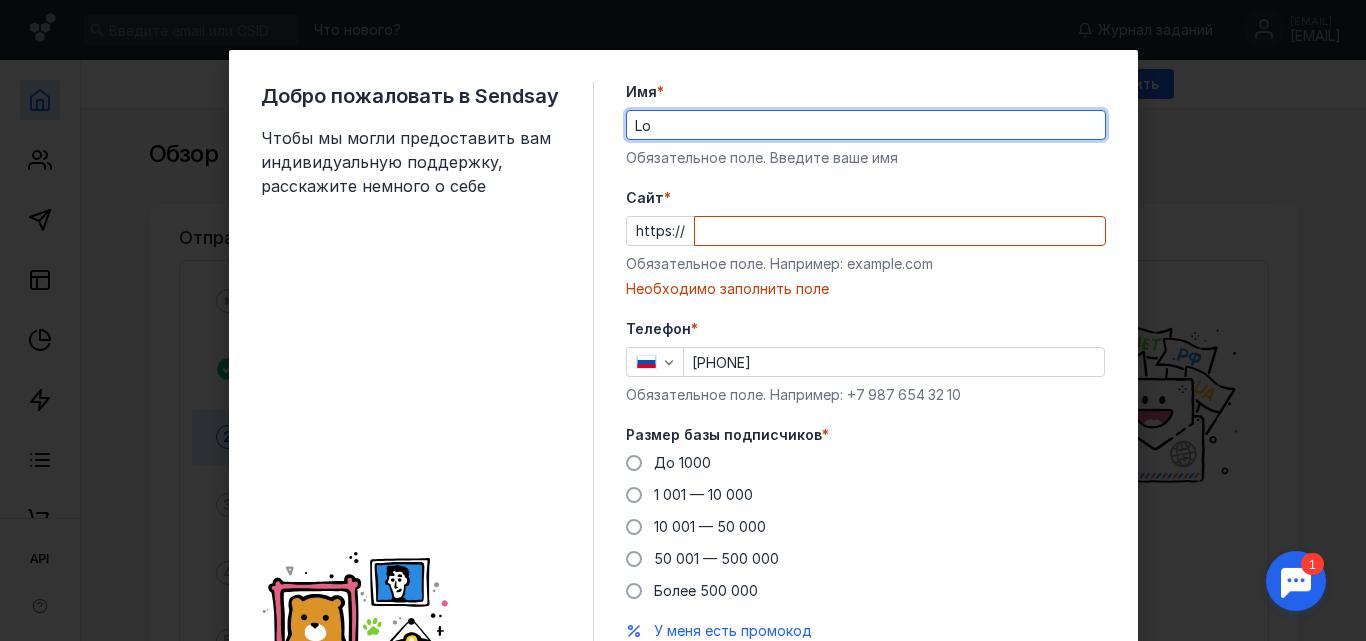 type on "lomasm" 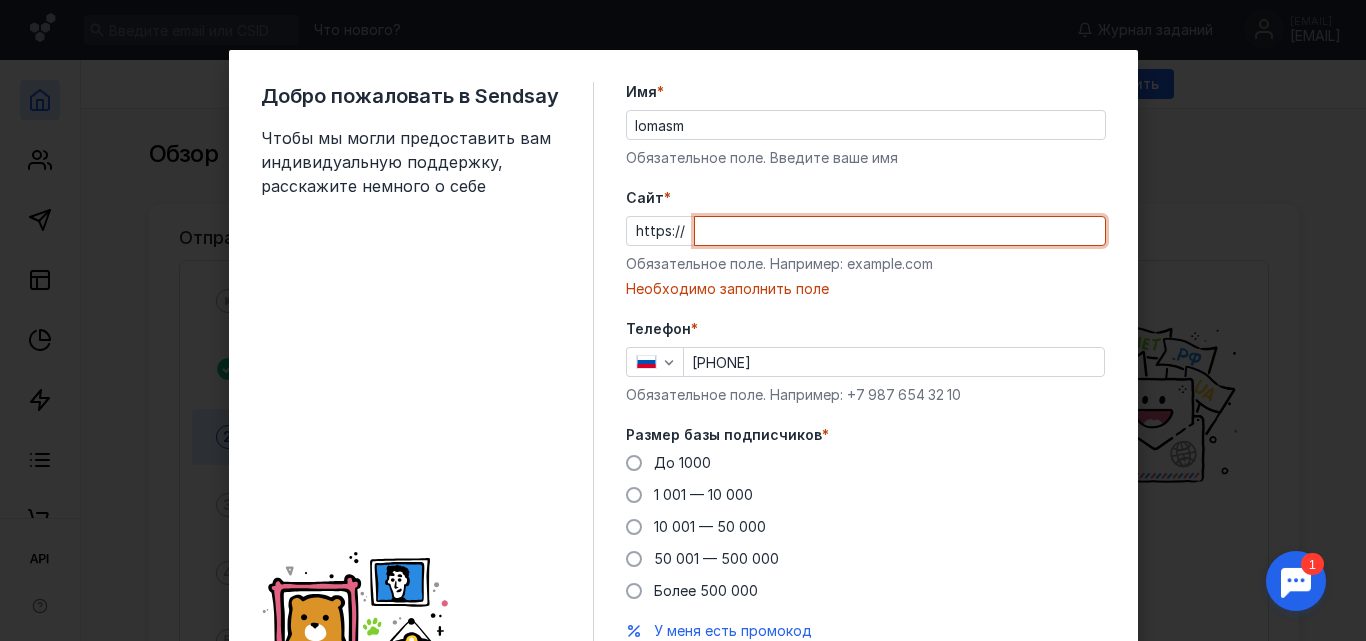 click on "Cайт  *" at bounding box center [900, 231] 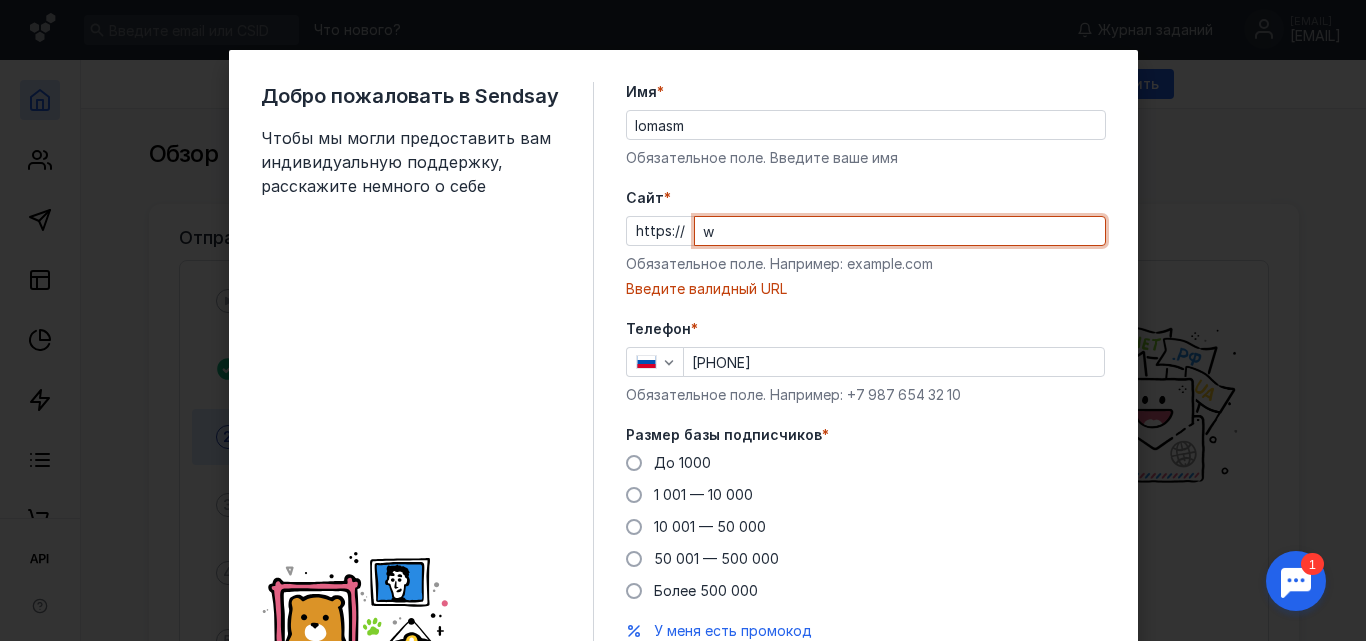 click on "w" at bounding box center [900, 231] 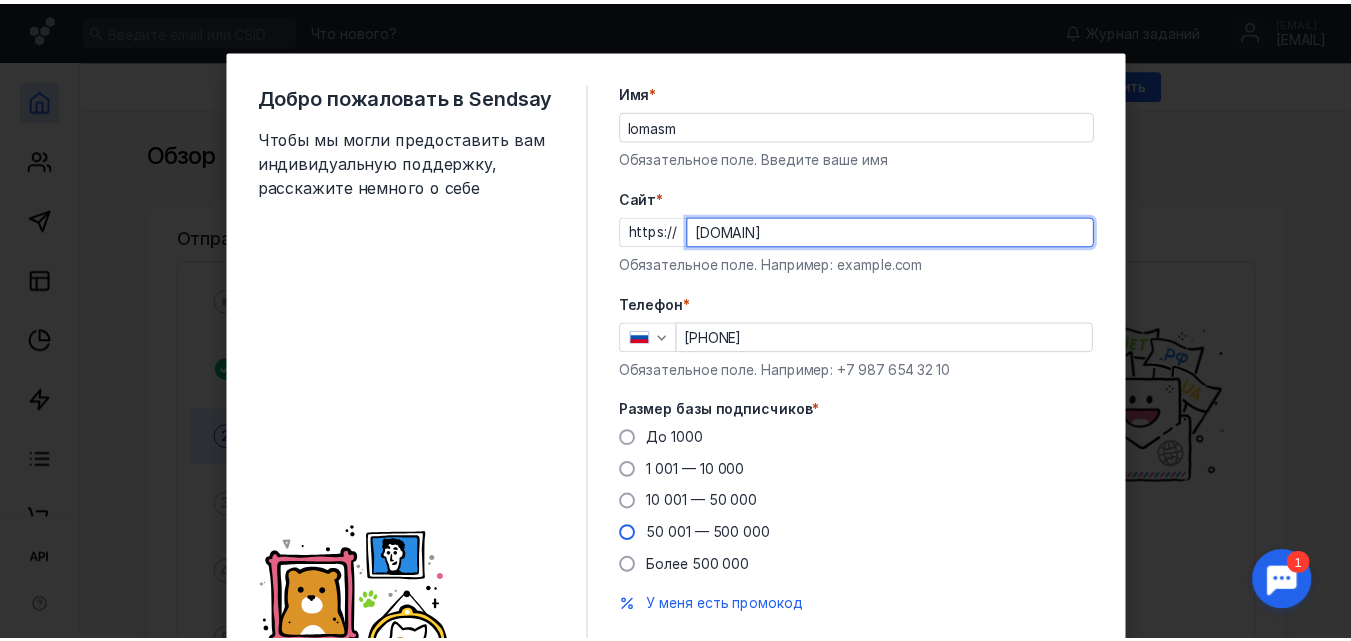 scroll, scrollTop: 100, scrollLeft: 0, axis: vertical 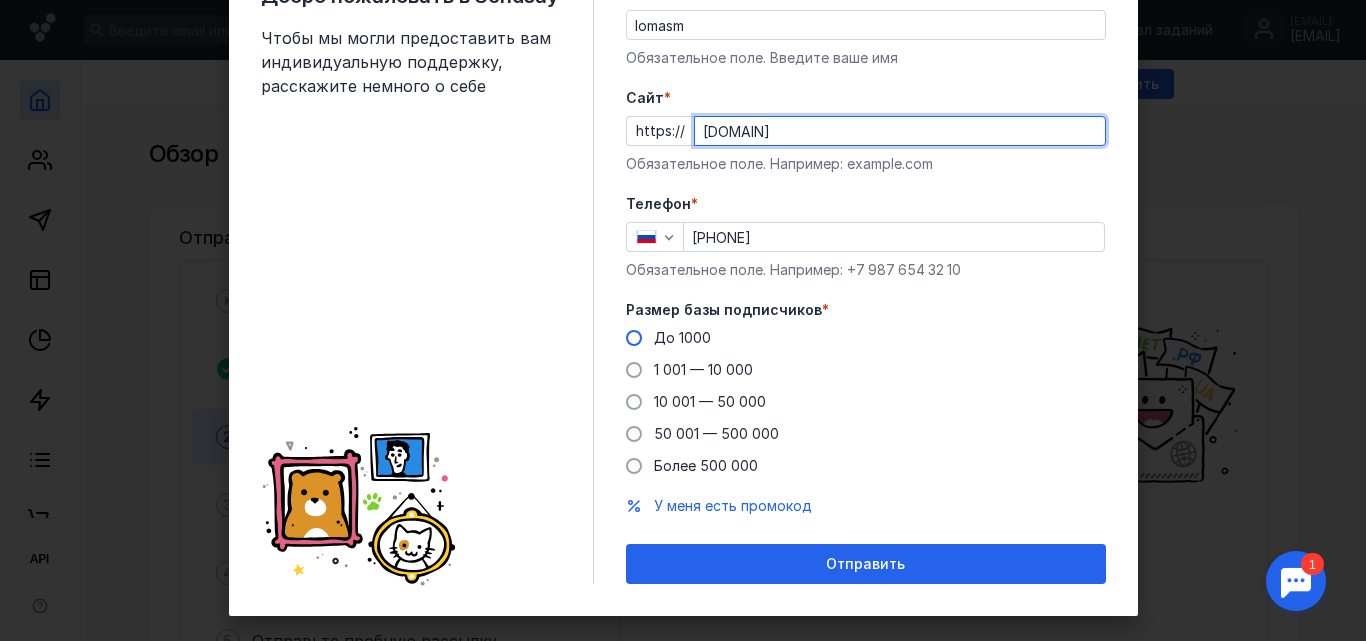 type on "[DOMAIN]" 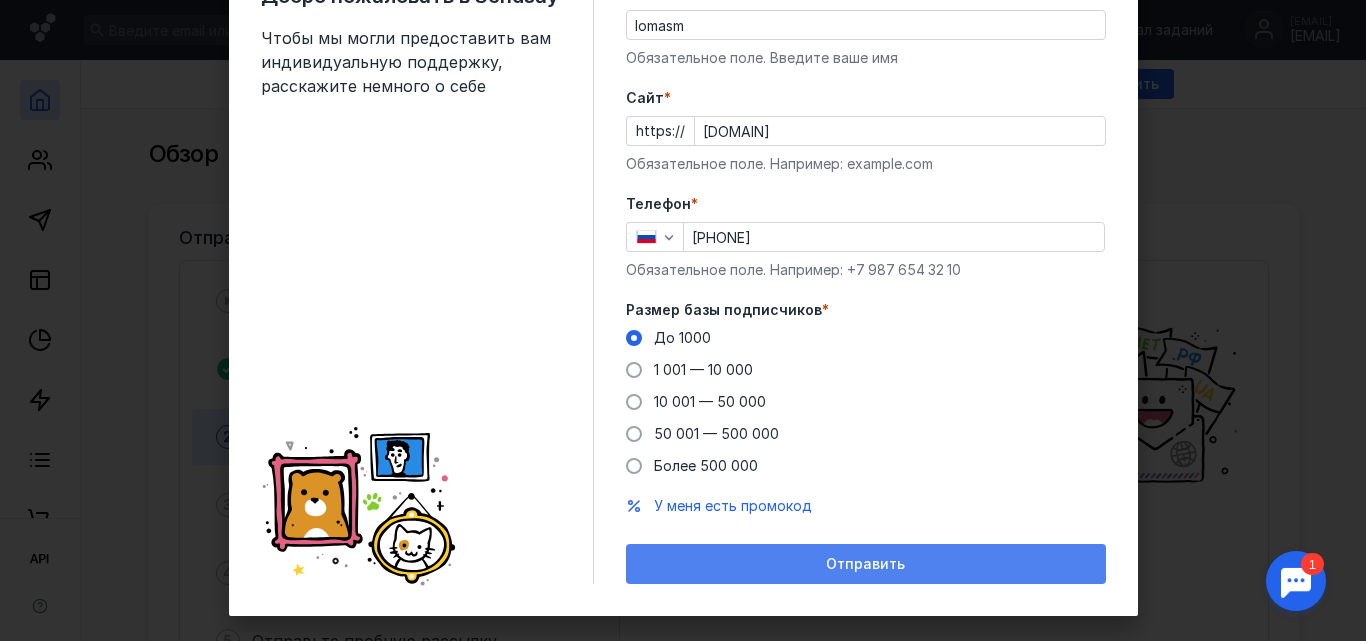 click on "Отправить" at bounding box center (865, 564) 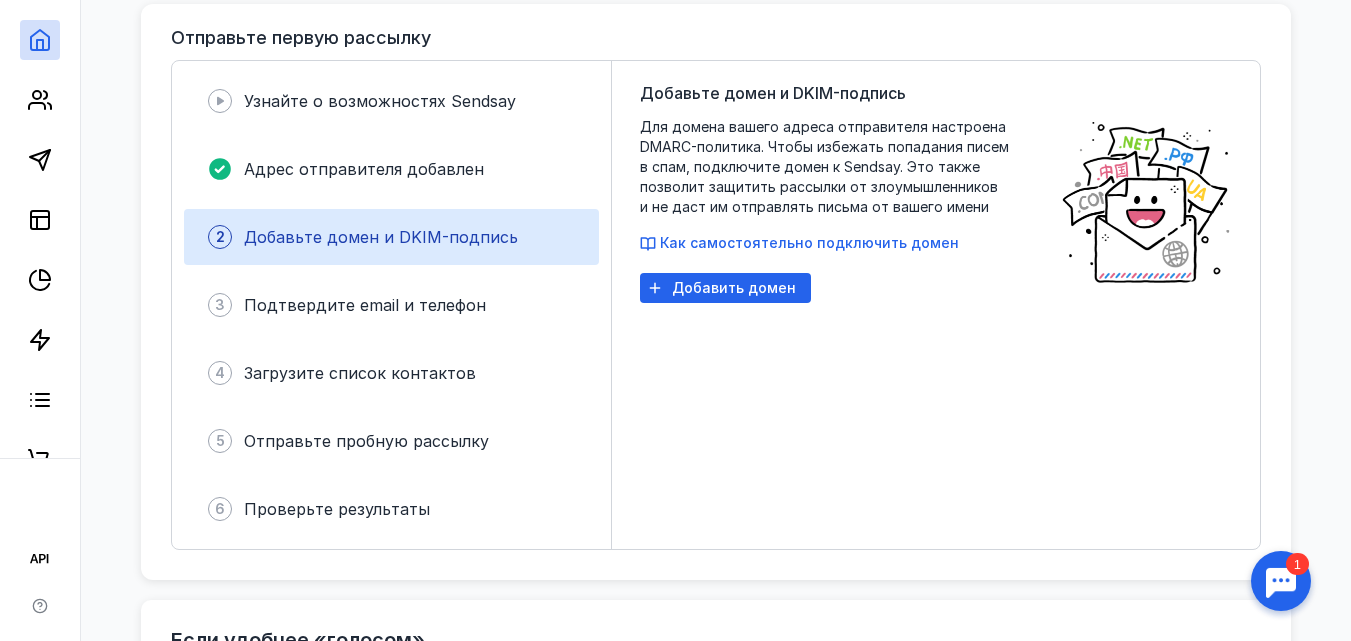 scroll, scrollTop: 300, scrollLeft: 0, axis: vertical 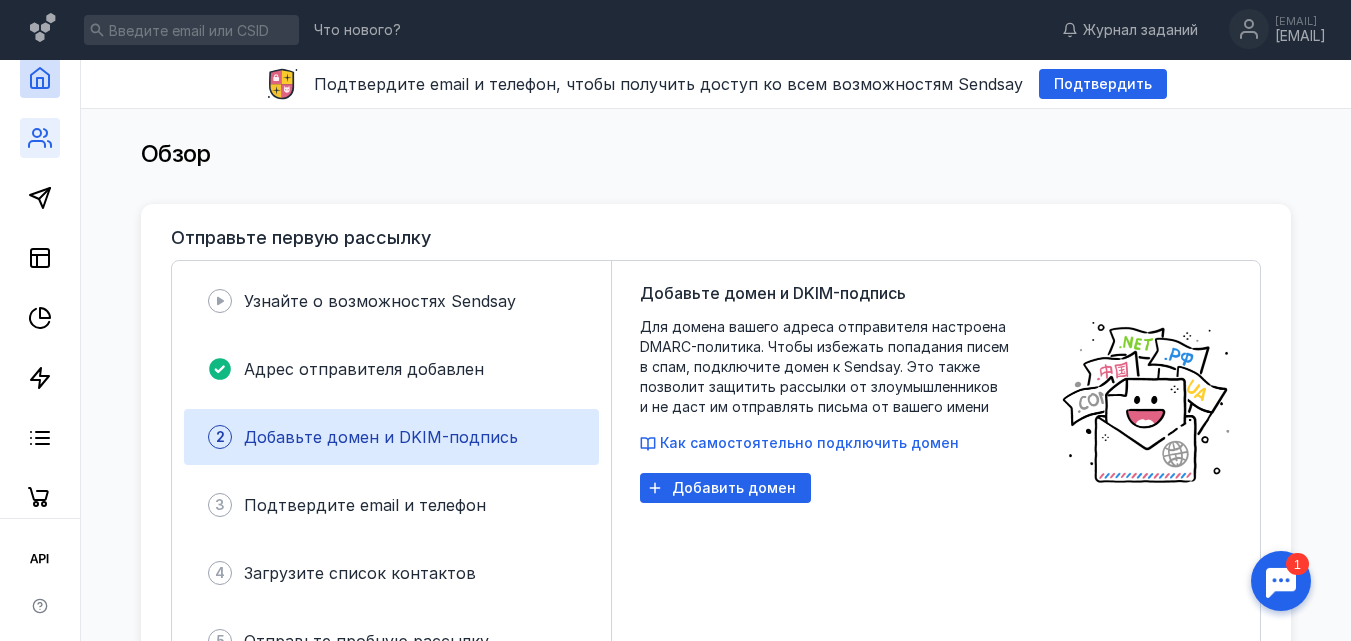 click at bounding box center [40, 138] 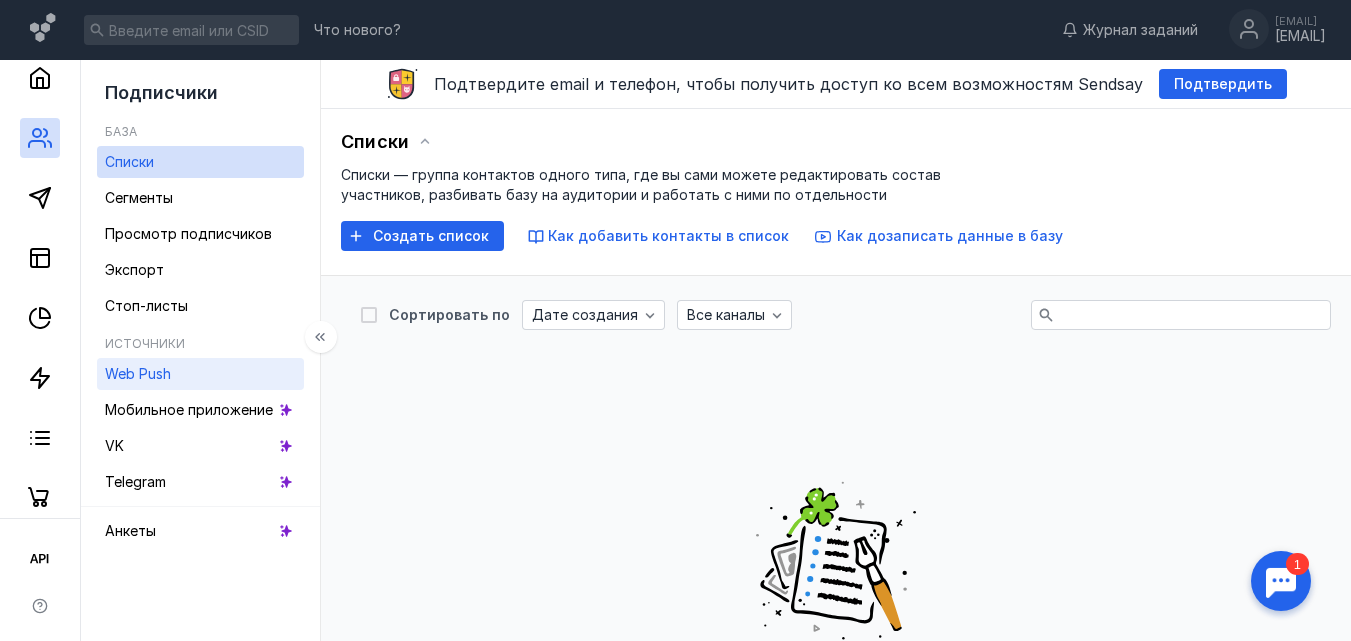 click on "Web Push" at bounding box center [200, 374] 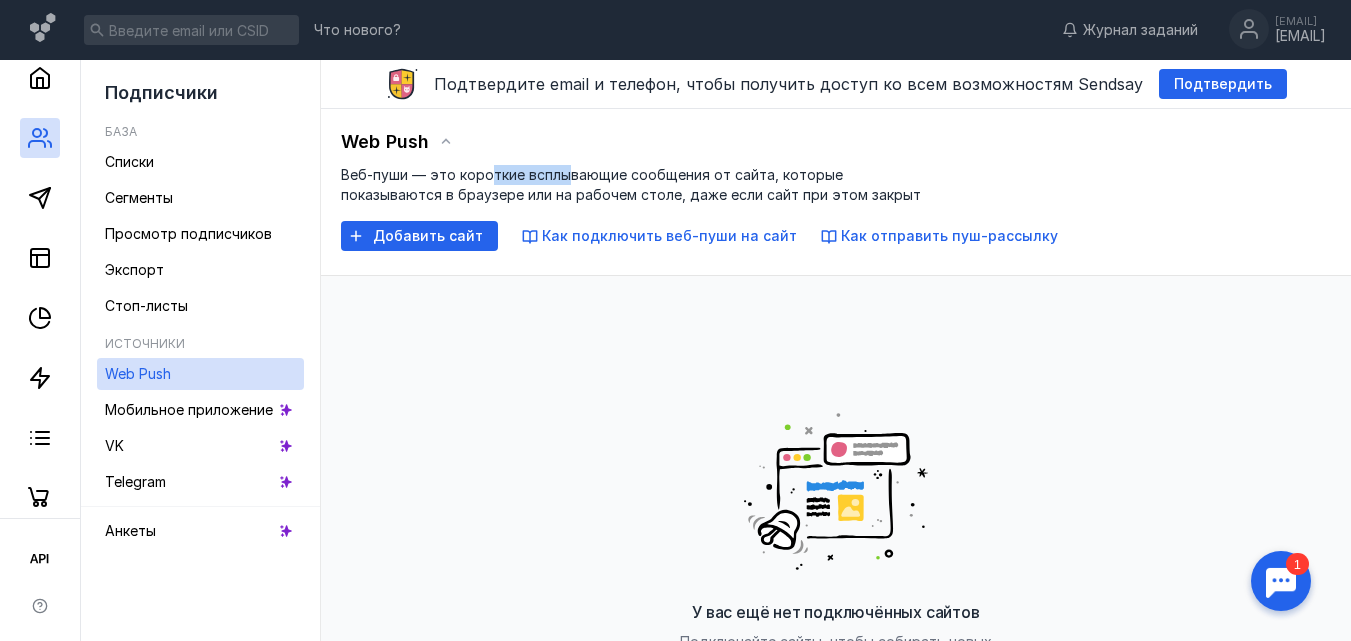 drag, startPoint x: 503, startPoint y: 179, endPoint x: 586, endPoint y: 181, distance: 83.02409 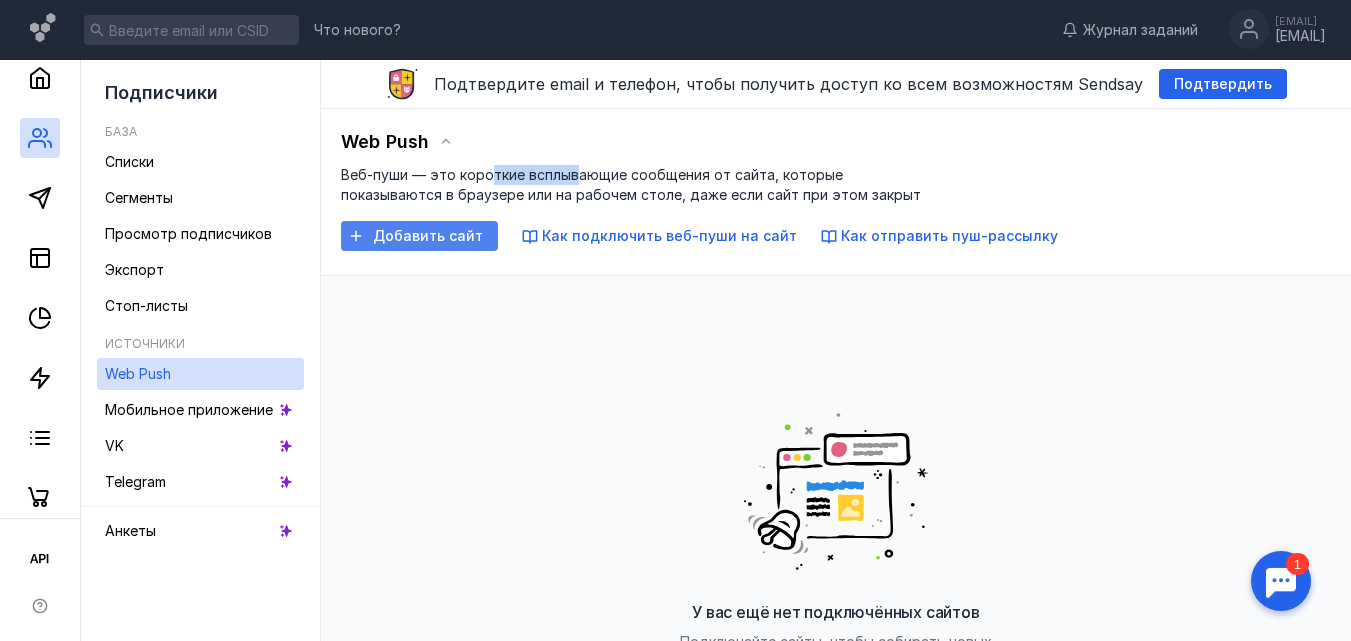 click on "Добавить сайт" at bounding box center [428, 236] 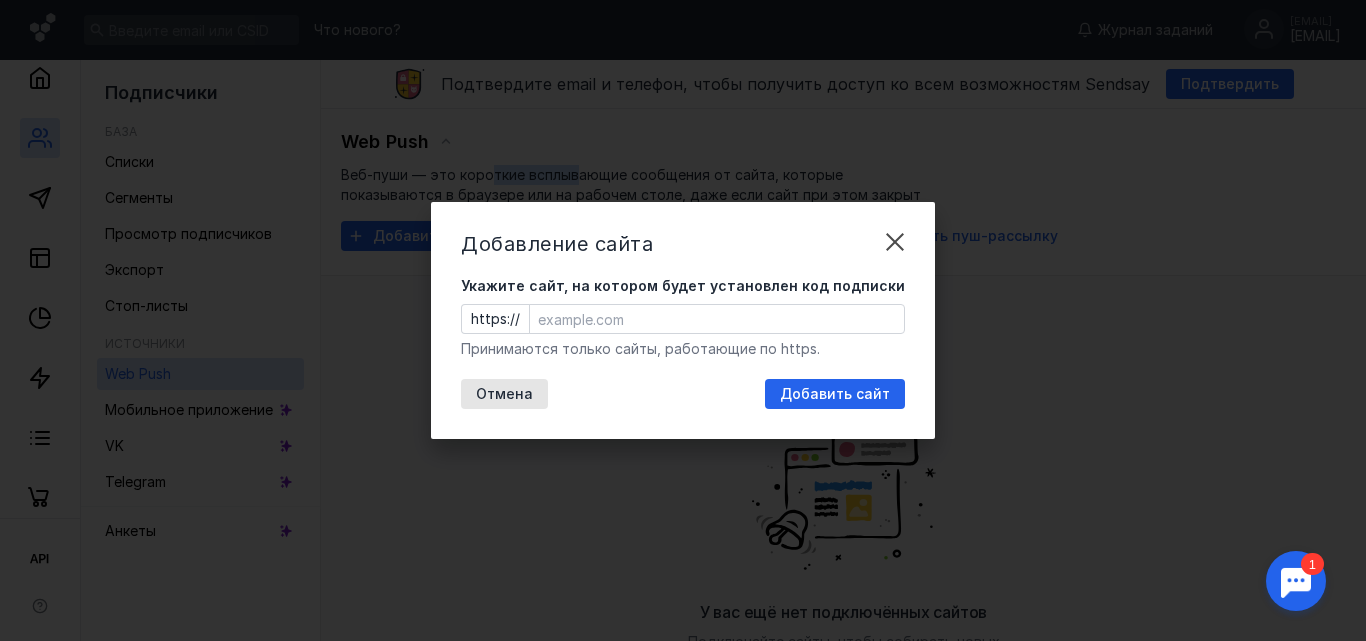 click on "Укажите сайт, на котором будет установлен код подписки" at bounding box center [717, 319] 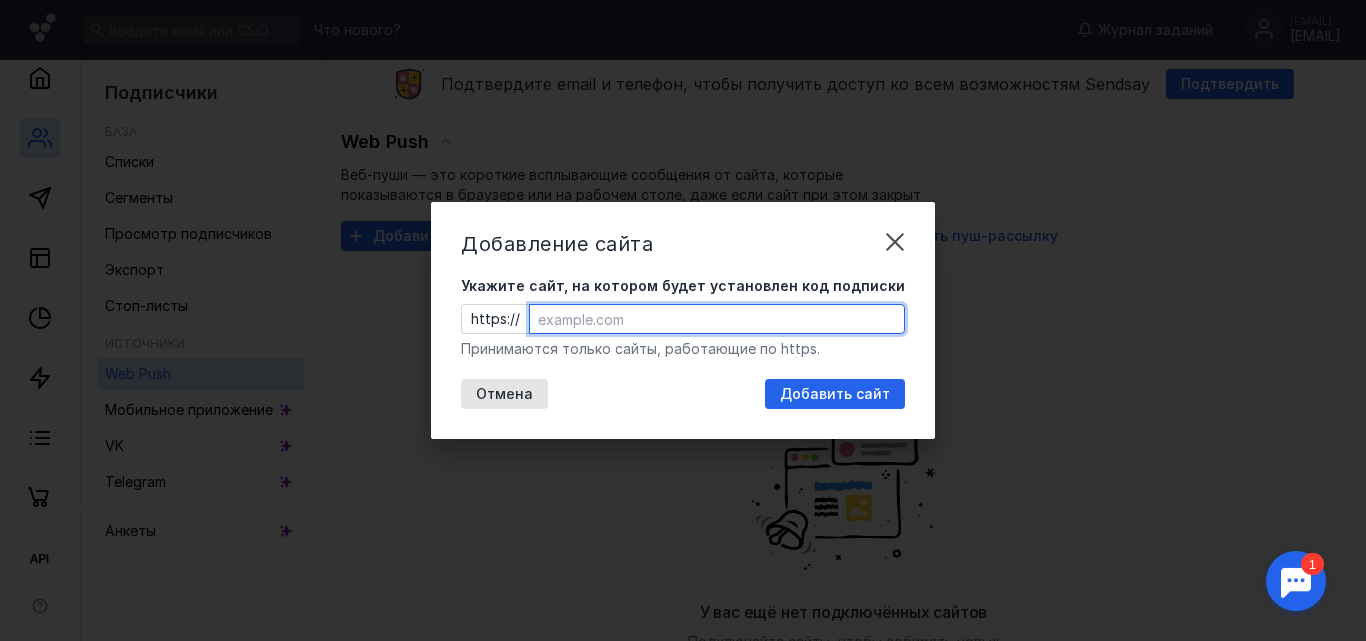 click on "Укажите сайт, на котором будет установлен код подписки" at bounding box center [717, 319] 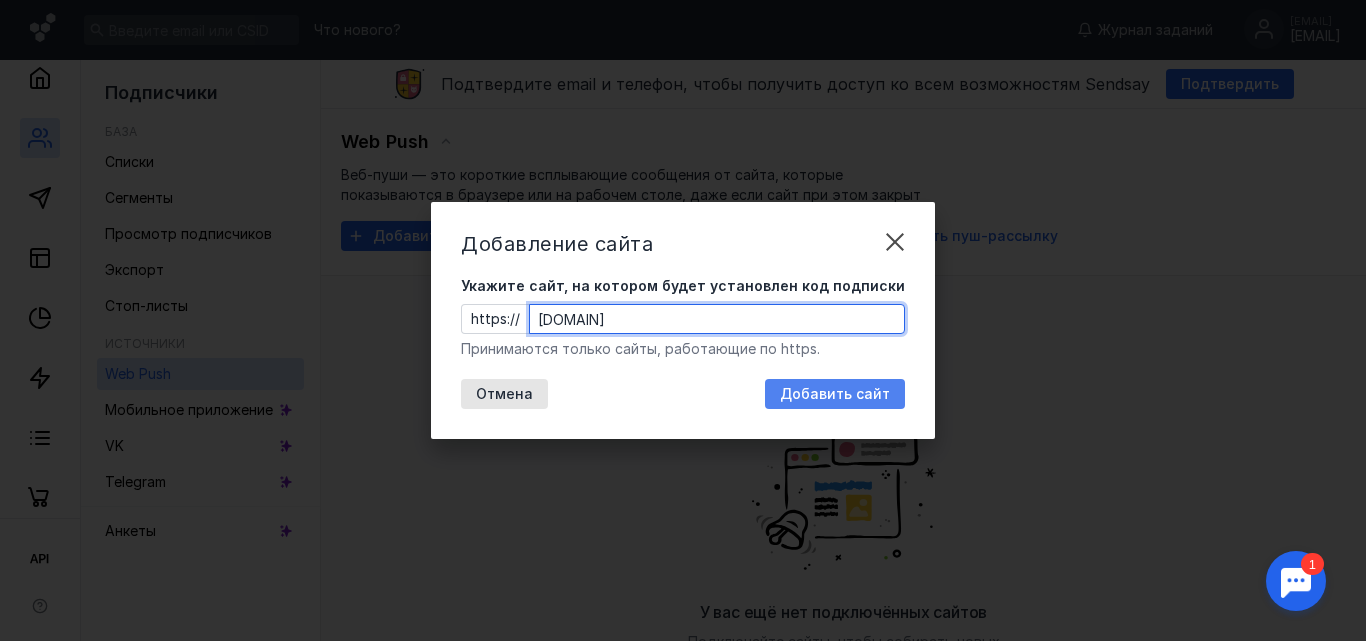 type on "[DOMAIN]" 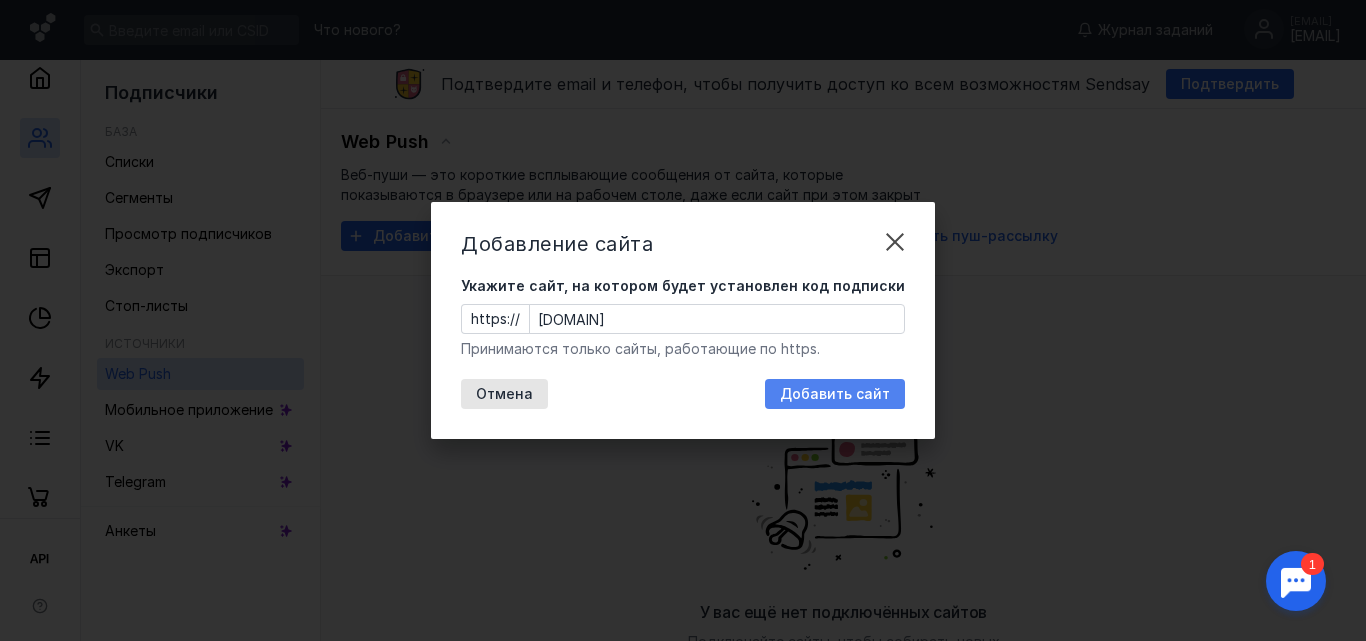 click on "Добавить сайт" at bounding box center (835, 394) 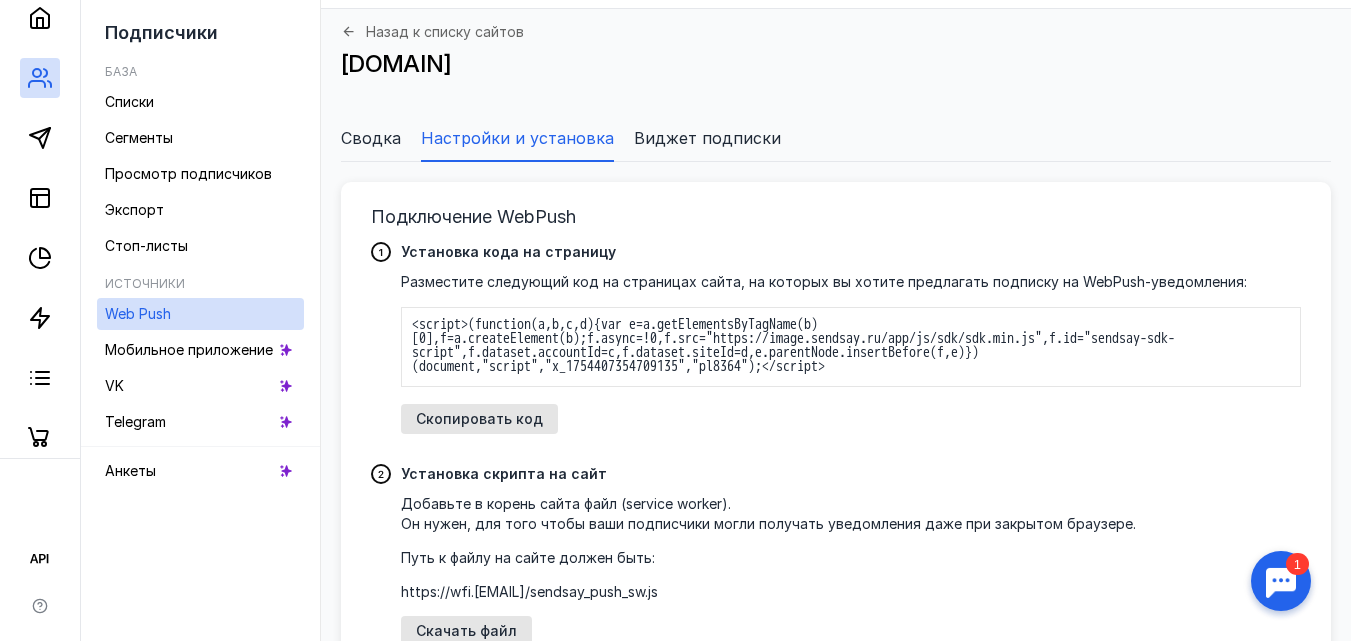 scroll, scrollTop: 200, scrollLeft: 0, axis: vertical 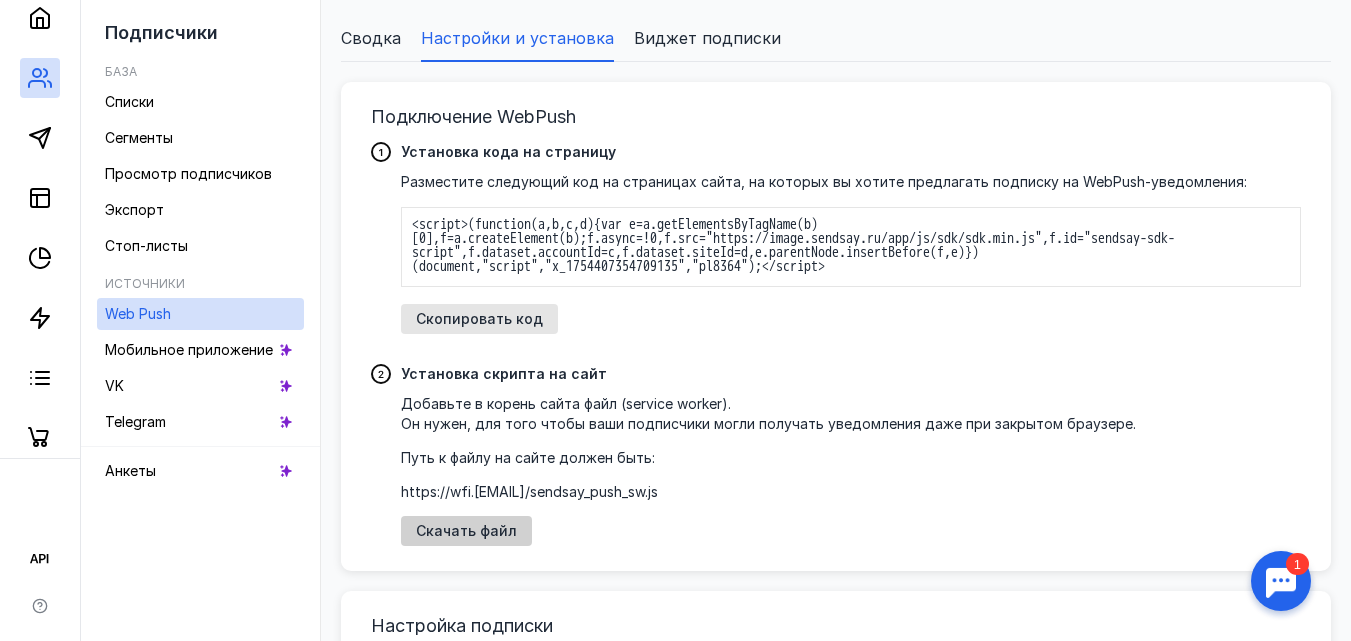 click on "Скачать файл" at bounding box center [466, 531] 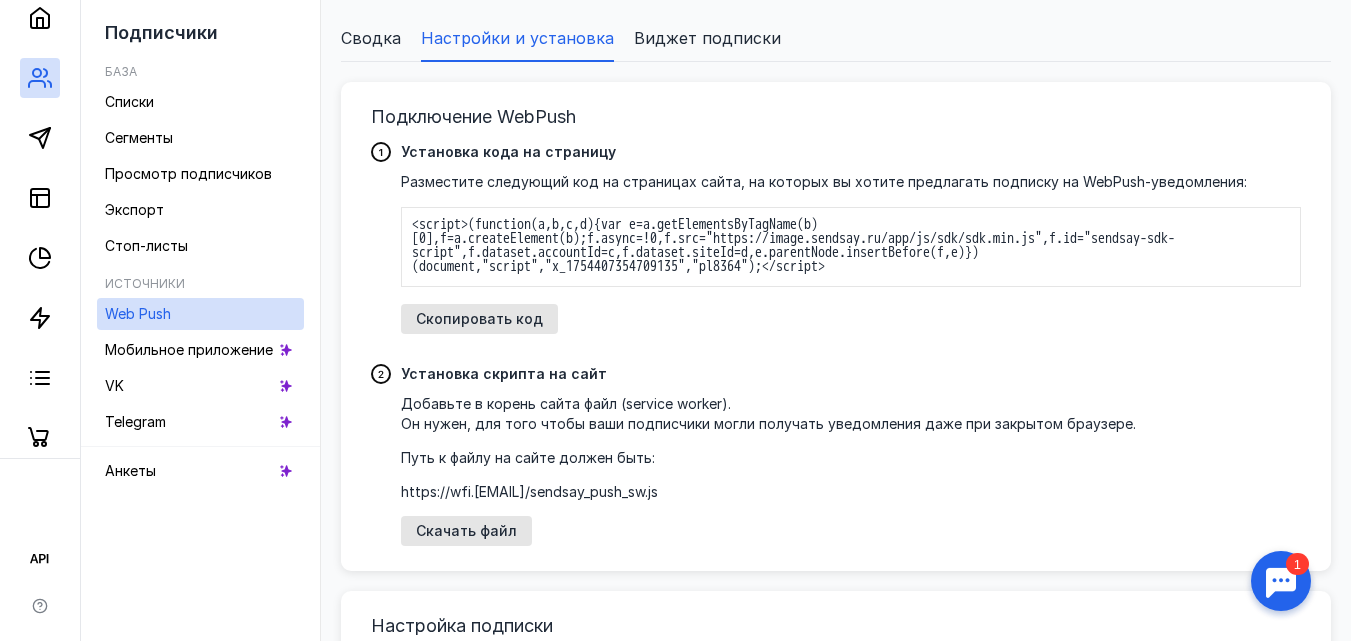 click on "<script>(function(a,b,c,d){var e=a.getElementsByTagName(b)[0],f=a.createElement(b);f.async=!0,f.src="https://image.sendsay.ru/app/js/sdk/sdk.min.js",f.id="sendsay-sdk-script",f.dataset.accountId=c,f.dataset.siteId=d,e.parentNode.insertBefore(f,e)})(document,"script","x_1754407354709135","pl8364");</script>" at bounding box center (851, 247) 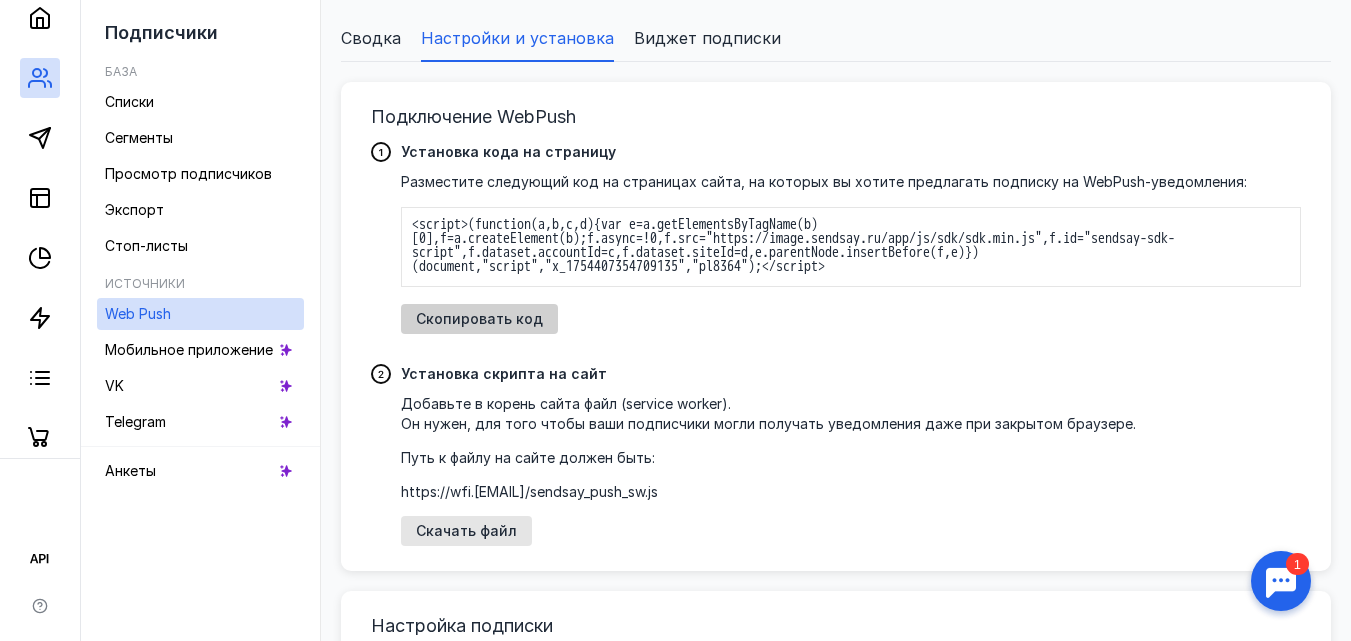 click on "Скопировать код" at bounding box center (479, 319) 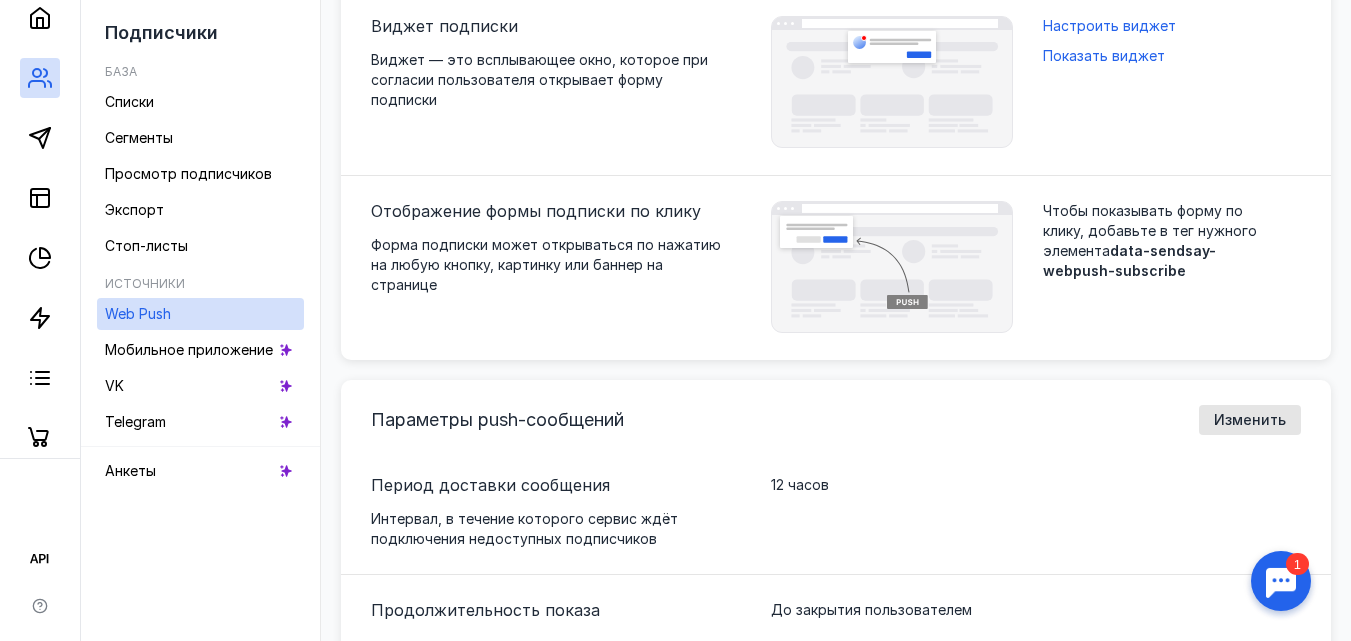 scroll, scrollTop: 1000, scrollLeft: 0, axis: vertical 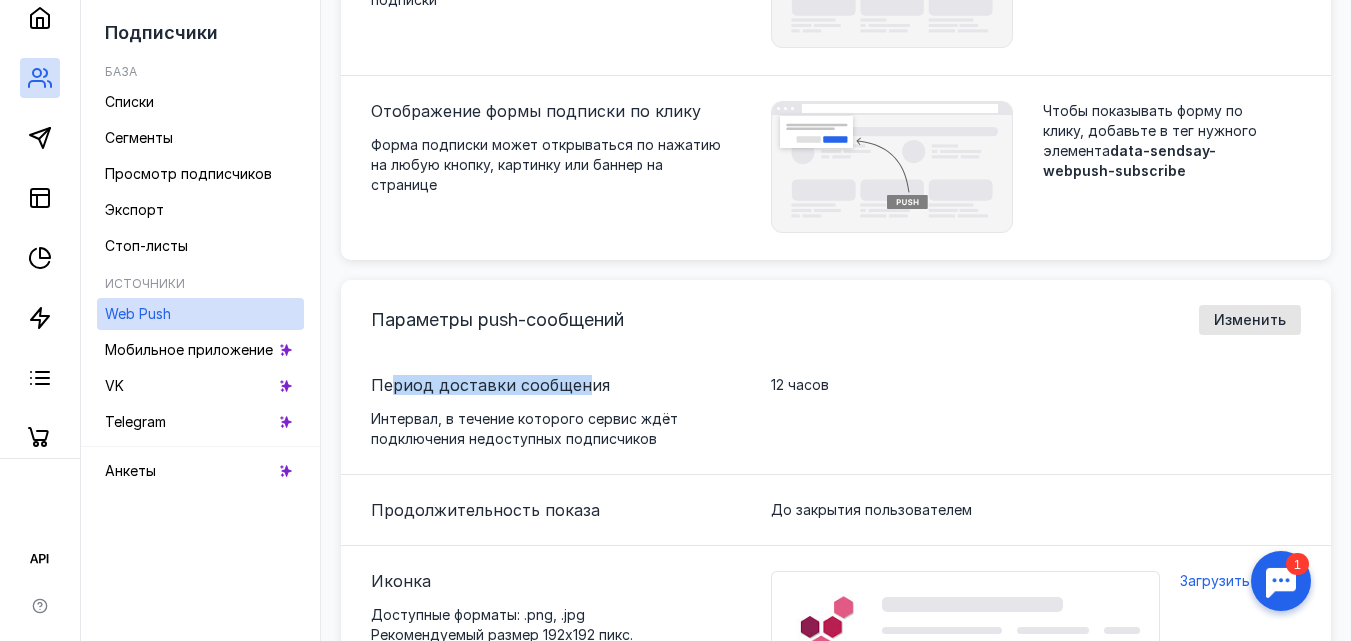 drag, startPoint x: 405, startPoint y: 386, endPoint x: 598, endPoint y: 379, distance: 193.1269 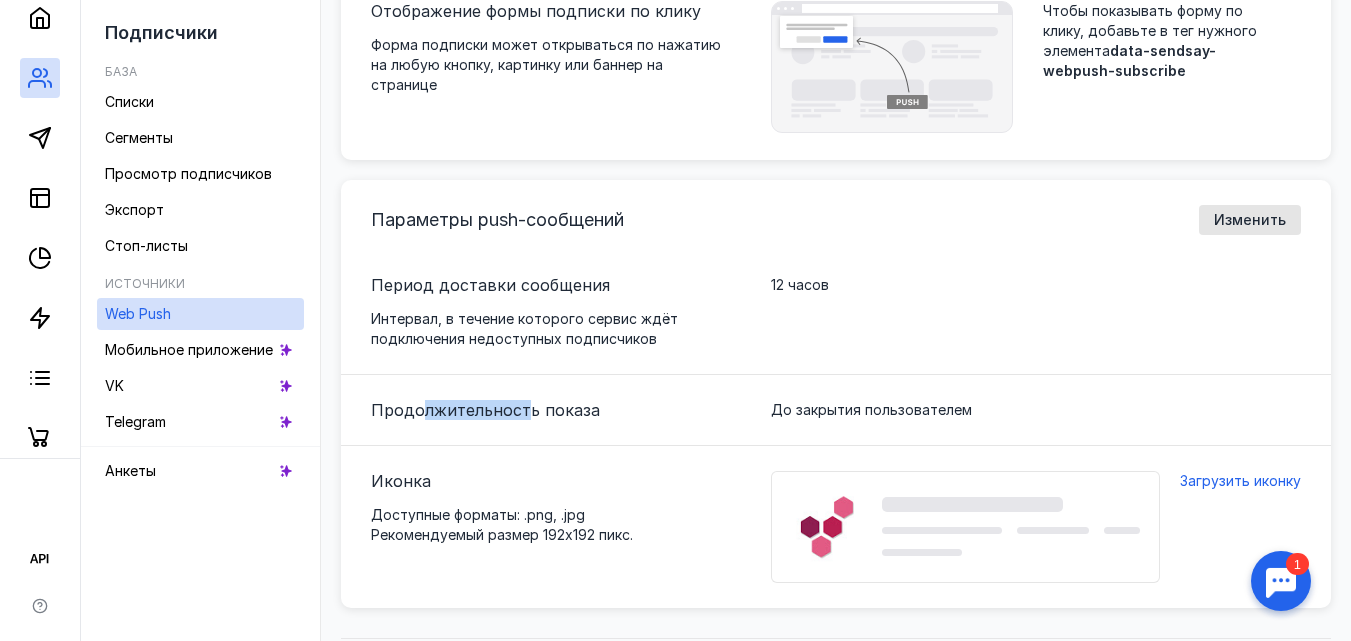 drag, startPoint x: 459, startPoint y: 414, endPoint x: 537, endPoint y: 417, distance: 78.05767 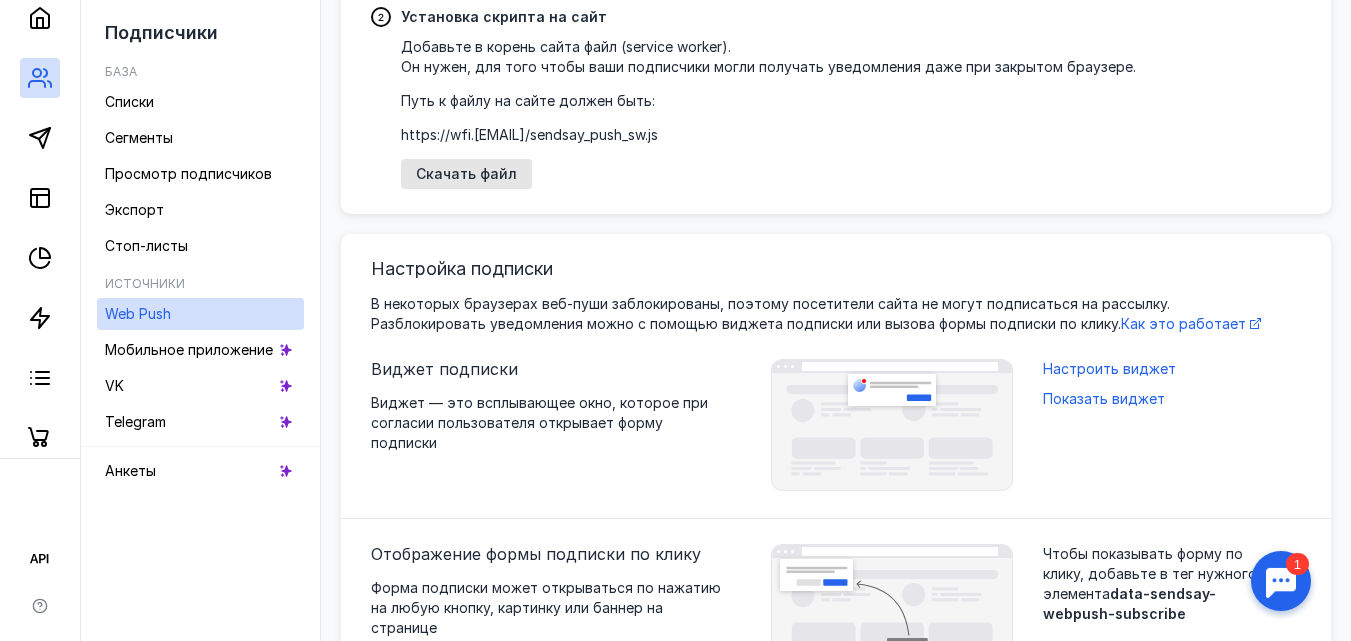 scroll, scrollTop: 157, scrollLeft: 0, axis: vertical 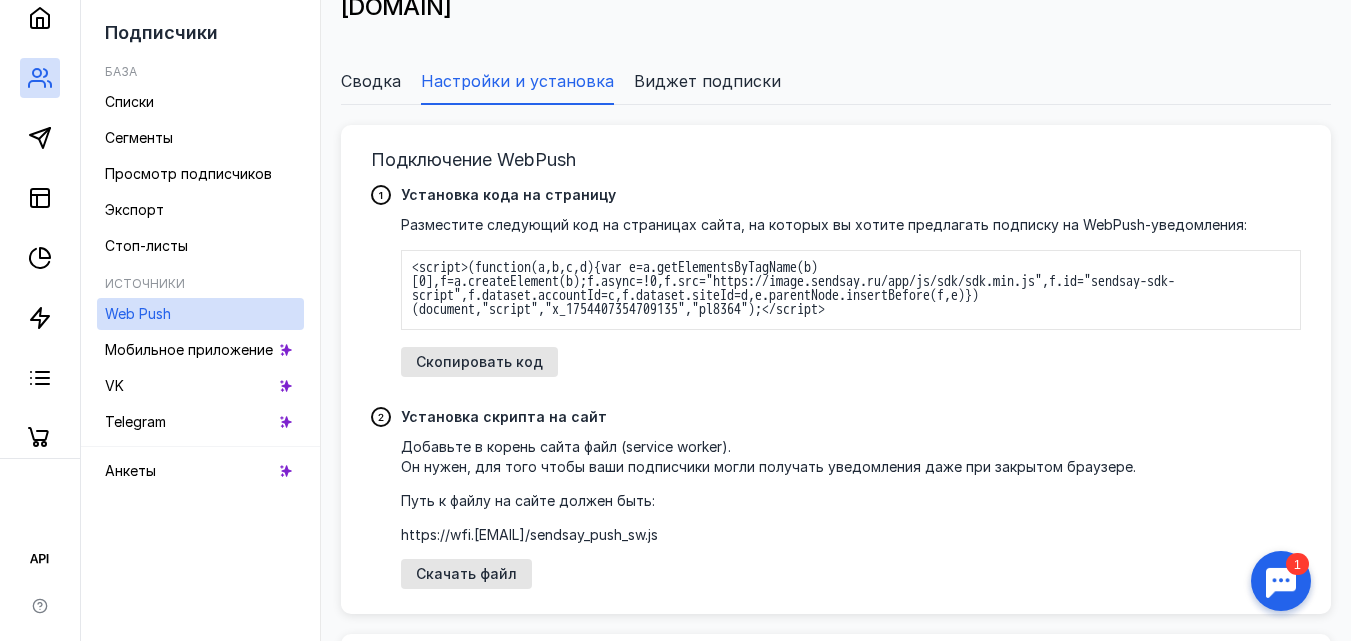 click on "Виджет подписки" at bounding box center (707, 81) 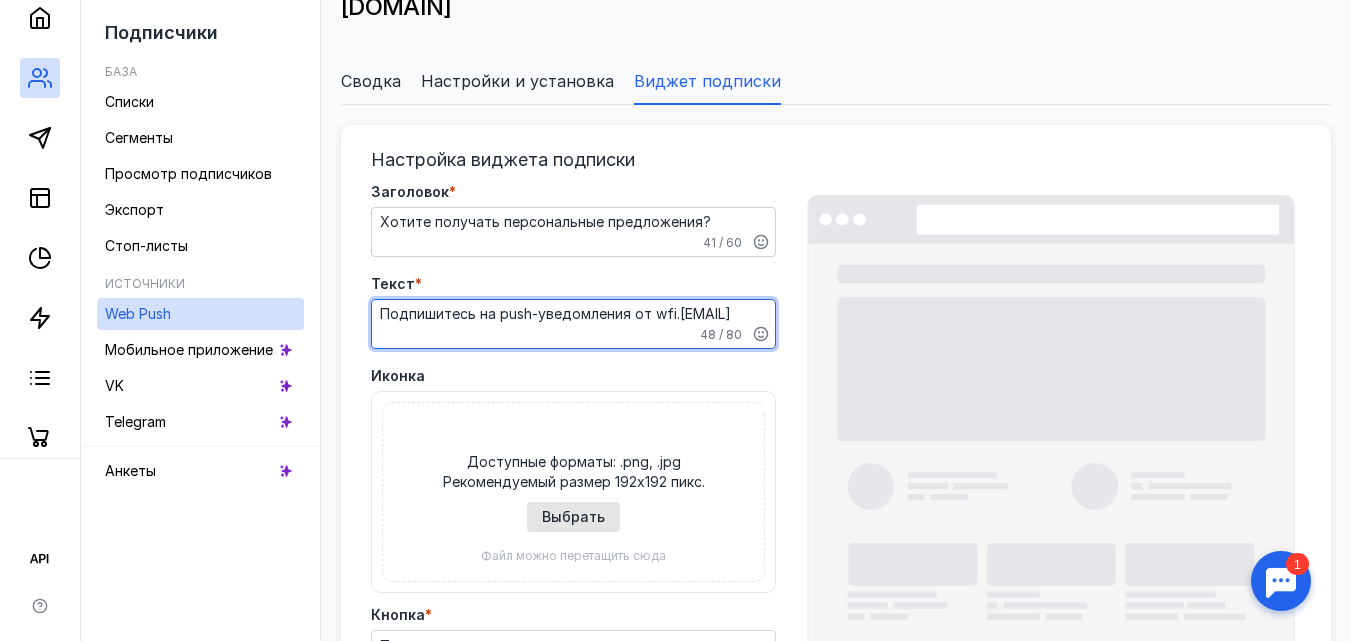 click on "Подпишитесь на push-уведомления от wfi.[EMAIL]" at bounding box center [573, 324] 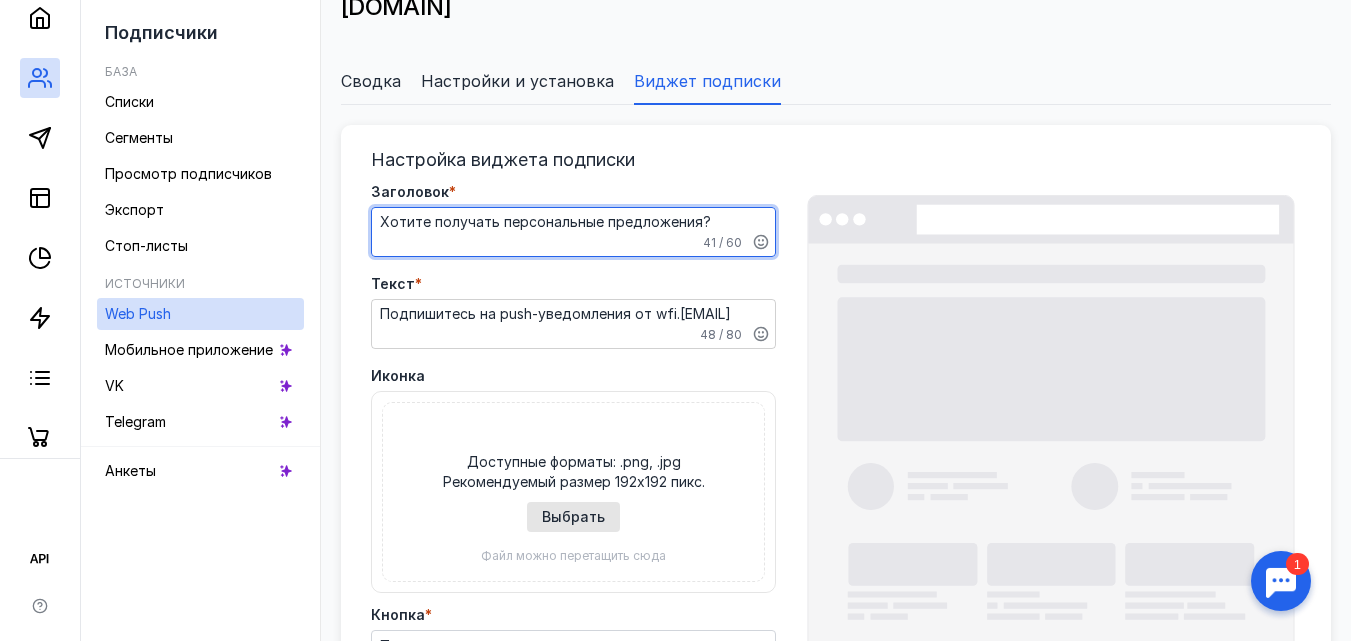 click on "Хотите получать персональные предложения?" at bounding box center (573, 232) 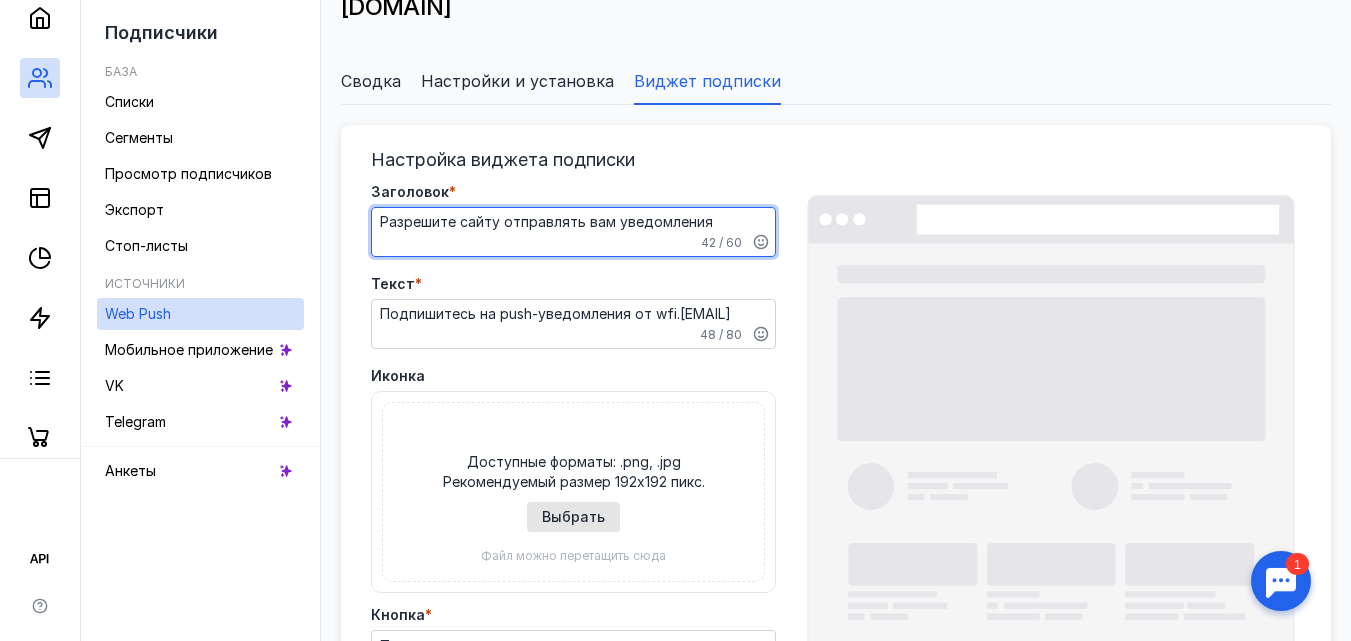type on "Разрешите сайту отправлять вам уведомления" 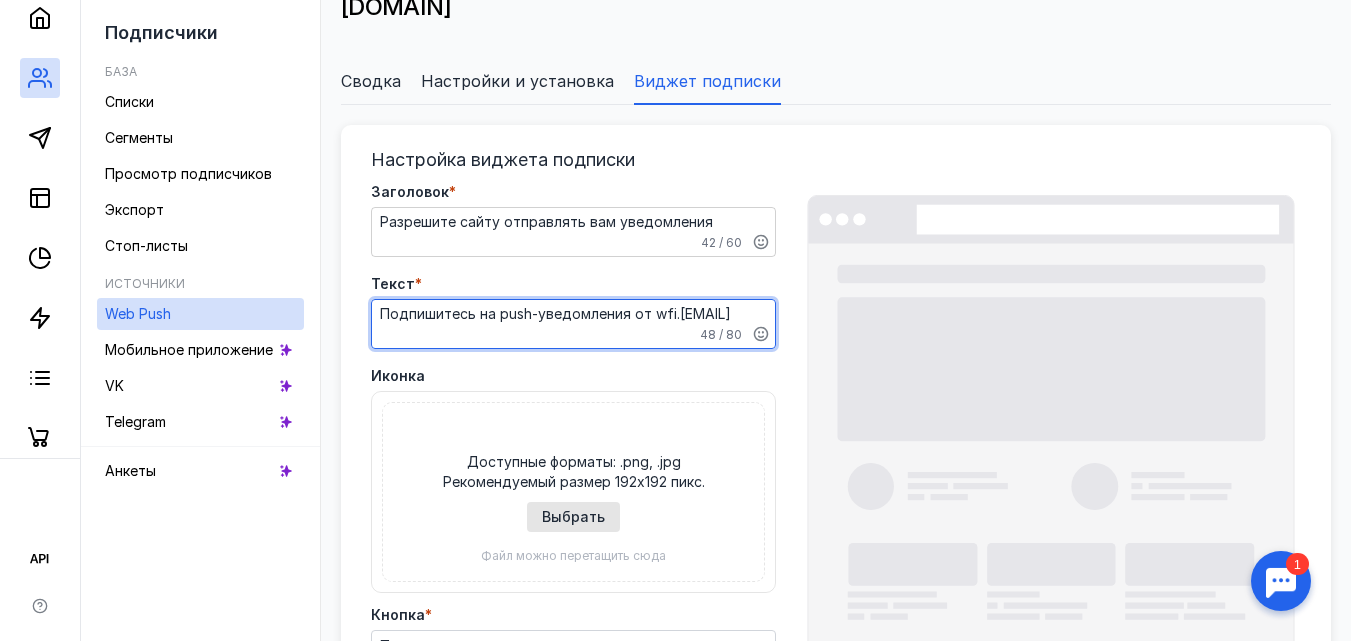 click on "Подпишитесь на push-уведомления от wfi.[EMAIL]" at bounding box center (573, 324) 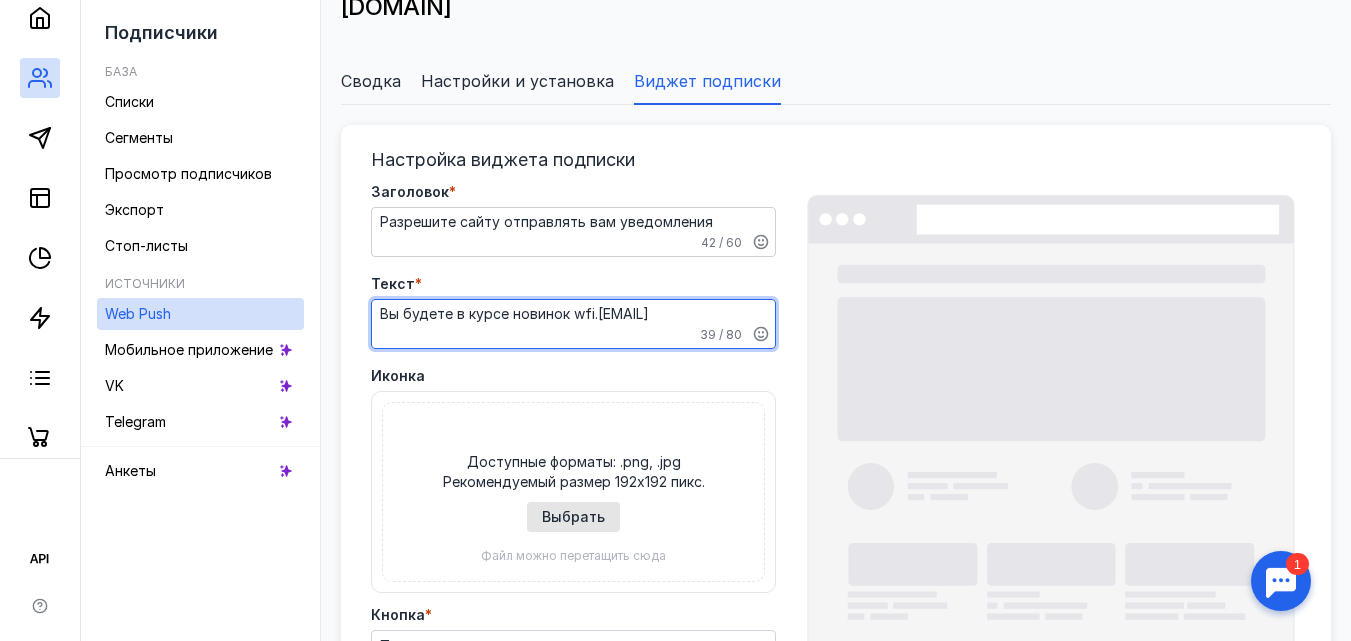 click on "Вы будете в курсе новинок wfi.[EMAIL]" at bounding box center (573, 324) 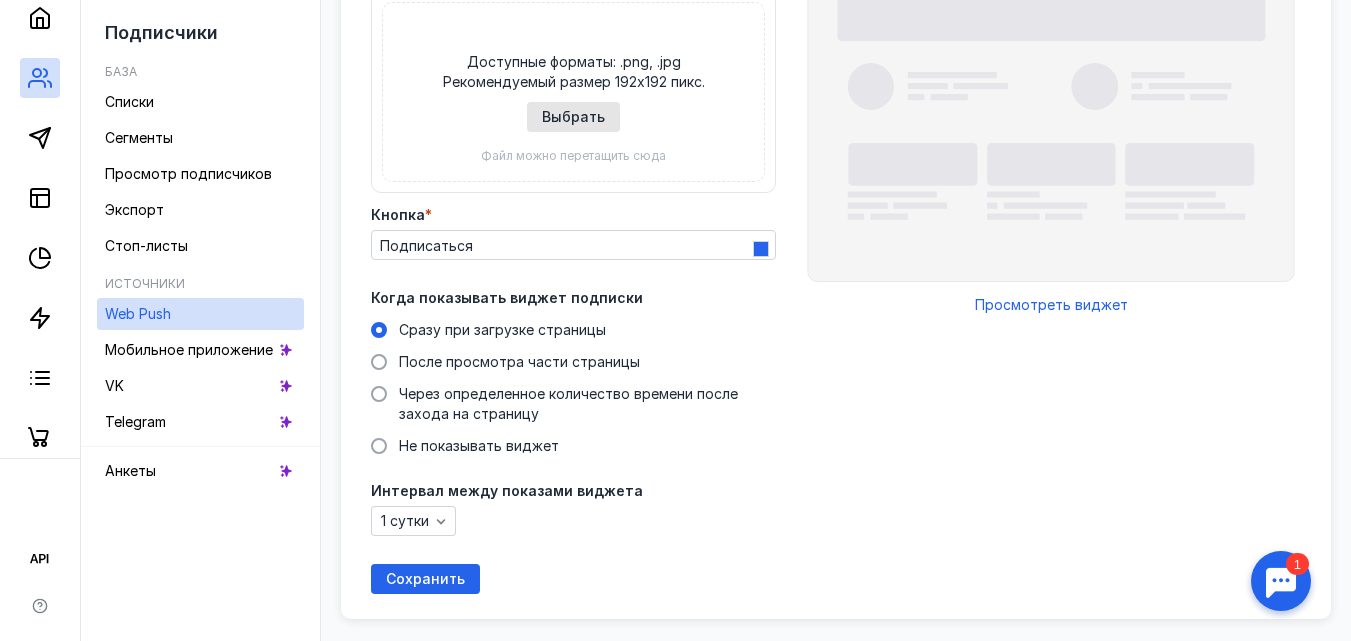 scroll, scrollTop: 625, scrollLeft: 0, axis: vertical 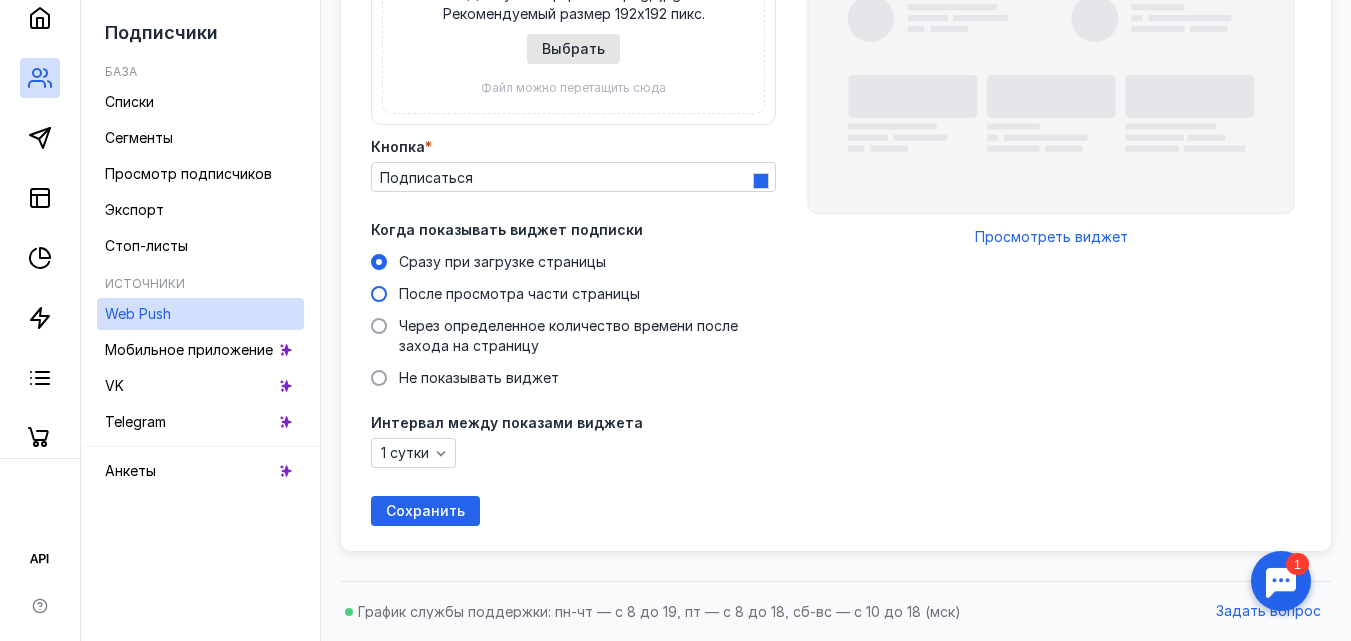 type on "Вы будете в курсе новинок Исторического портала: Современная Россия" 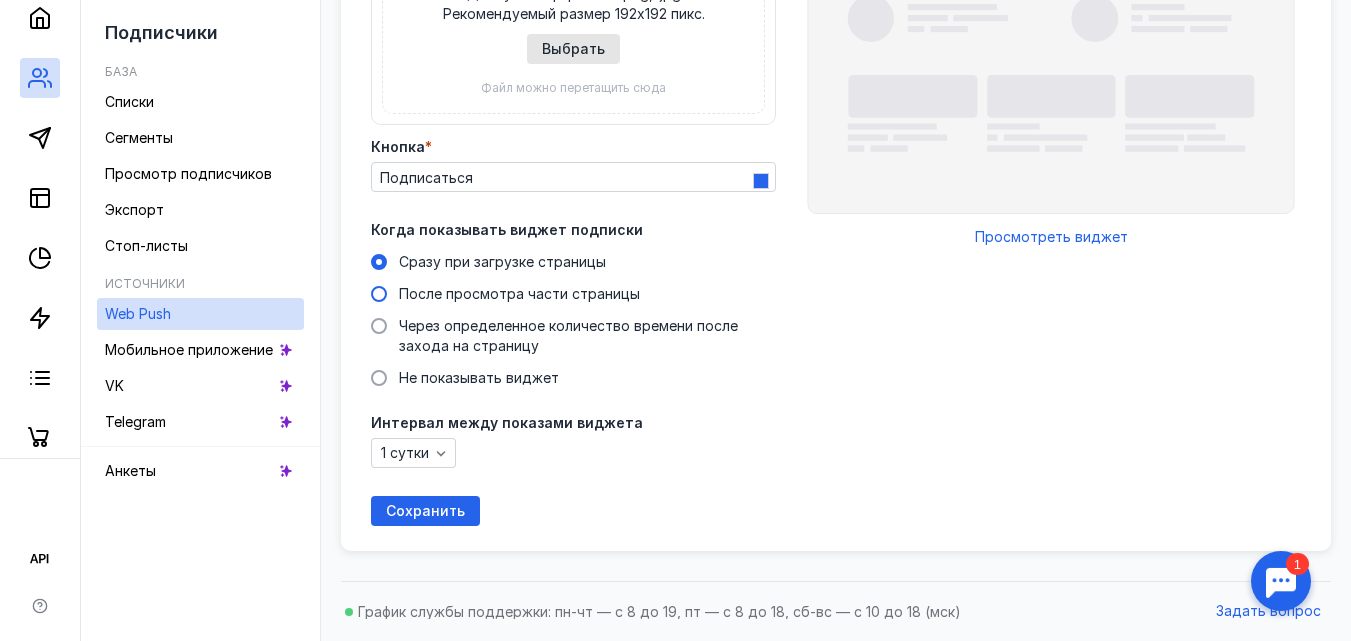 click on "После просмотра части страницы" at bounding box center (0, 0) 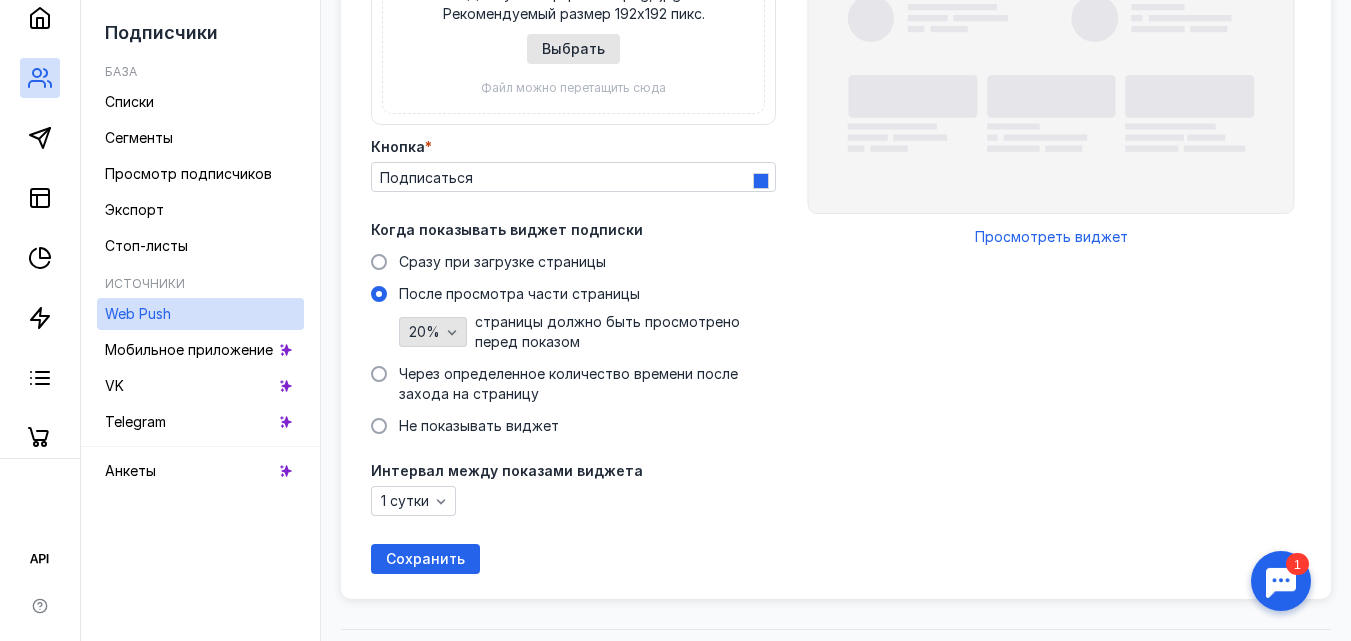 click on "20%" at bounding box center [424, 332] 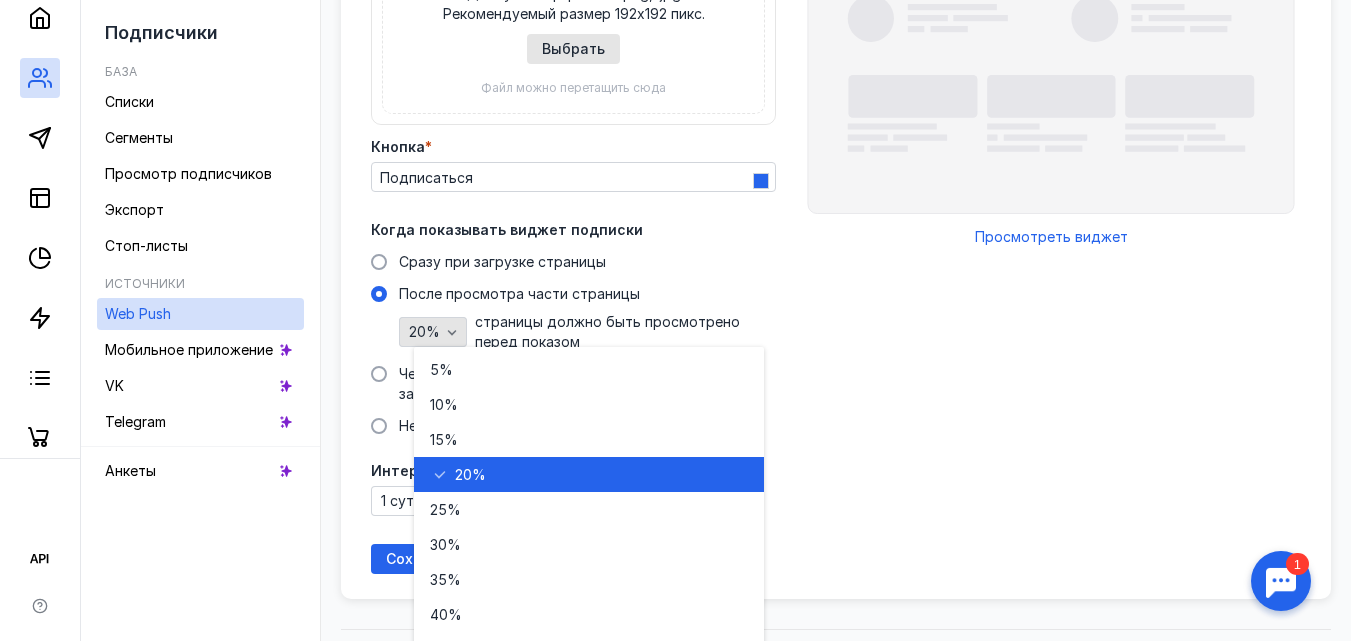 click on "20%" at bounding box center [424, 332] 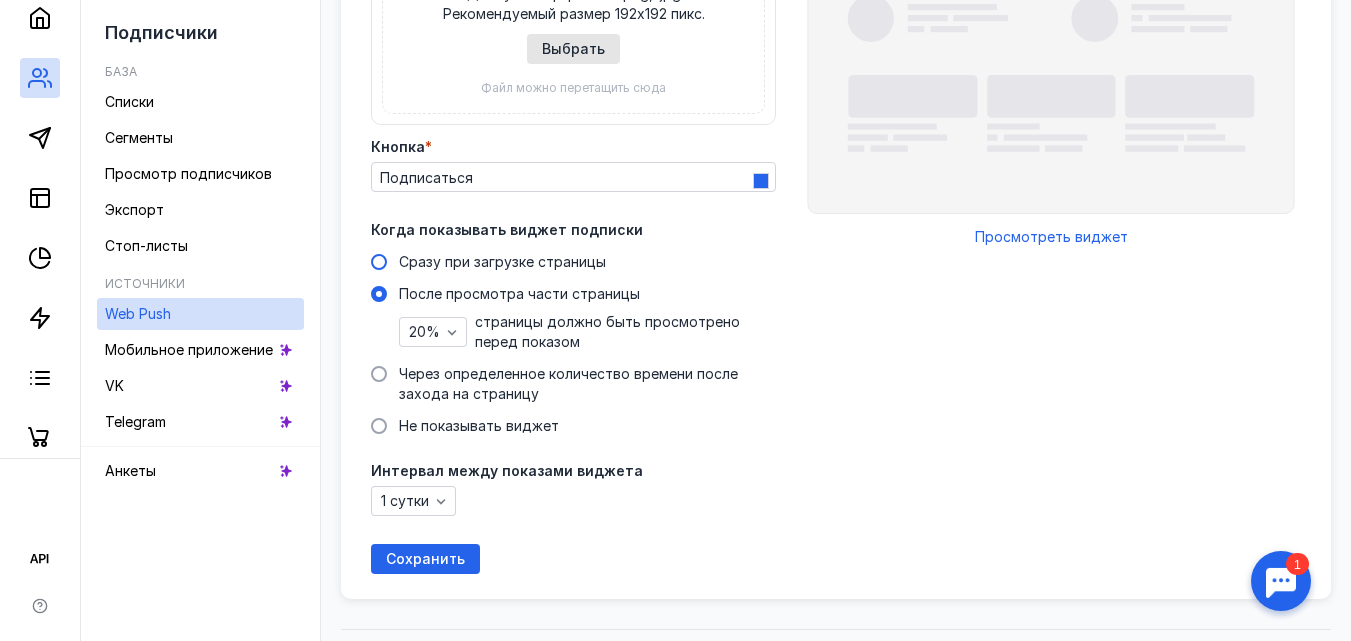click on "Cразу при загрузке страницы" at bounding box center (502, 261) 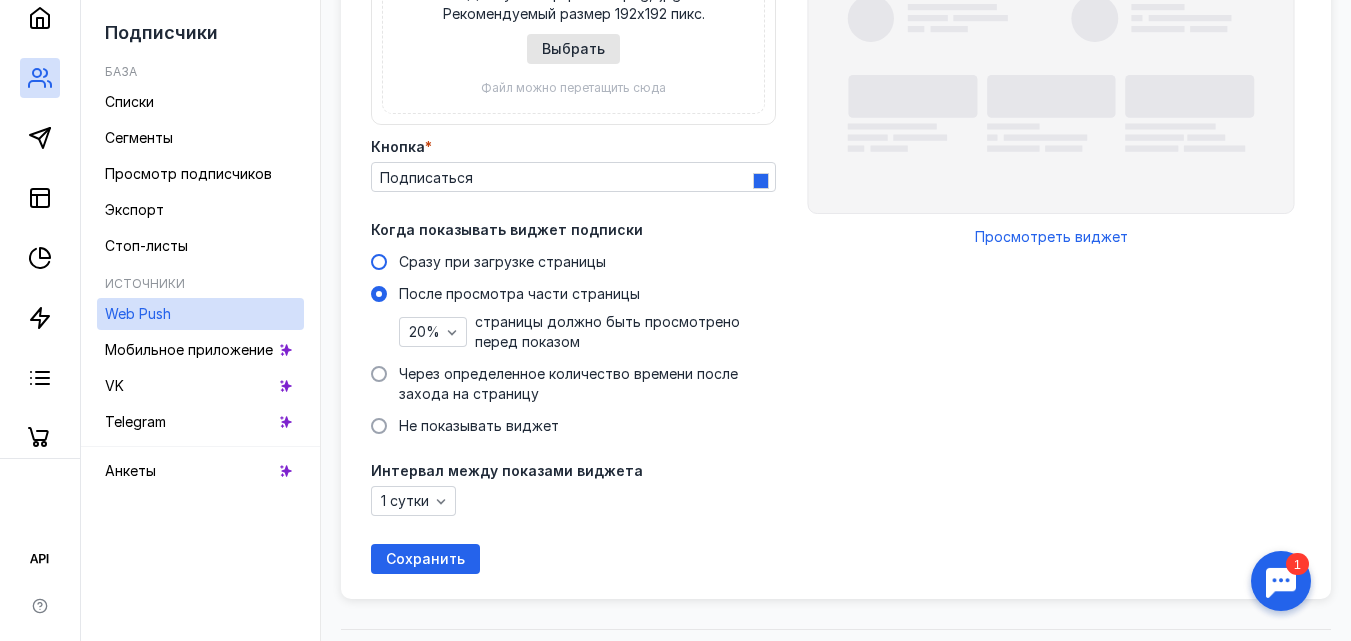 click on "Cразу при загрузке страницы" at bounding box center (0, 0) 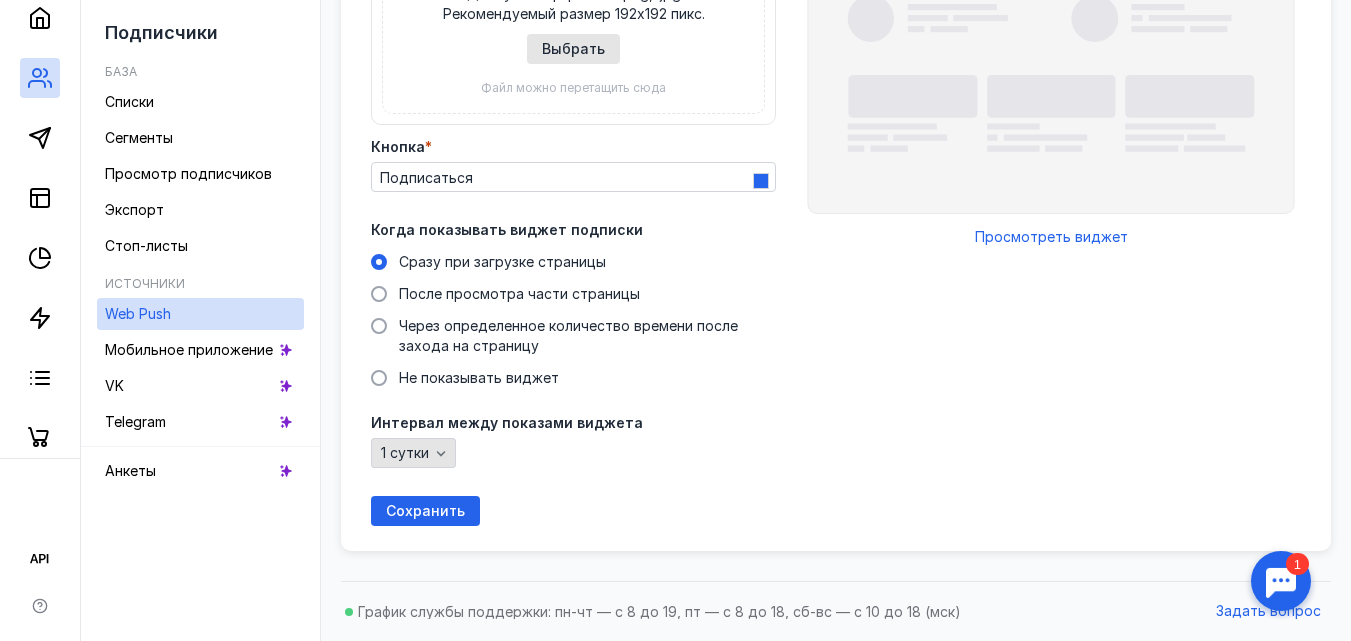 click on "1 сутки" at bounding box center [405, 453] 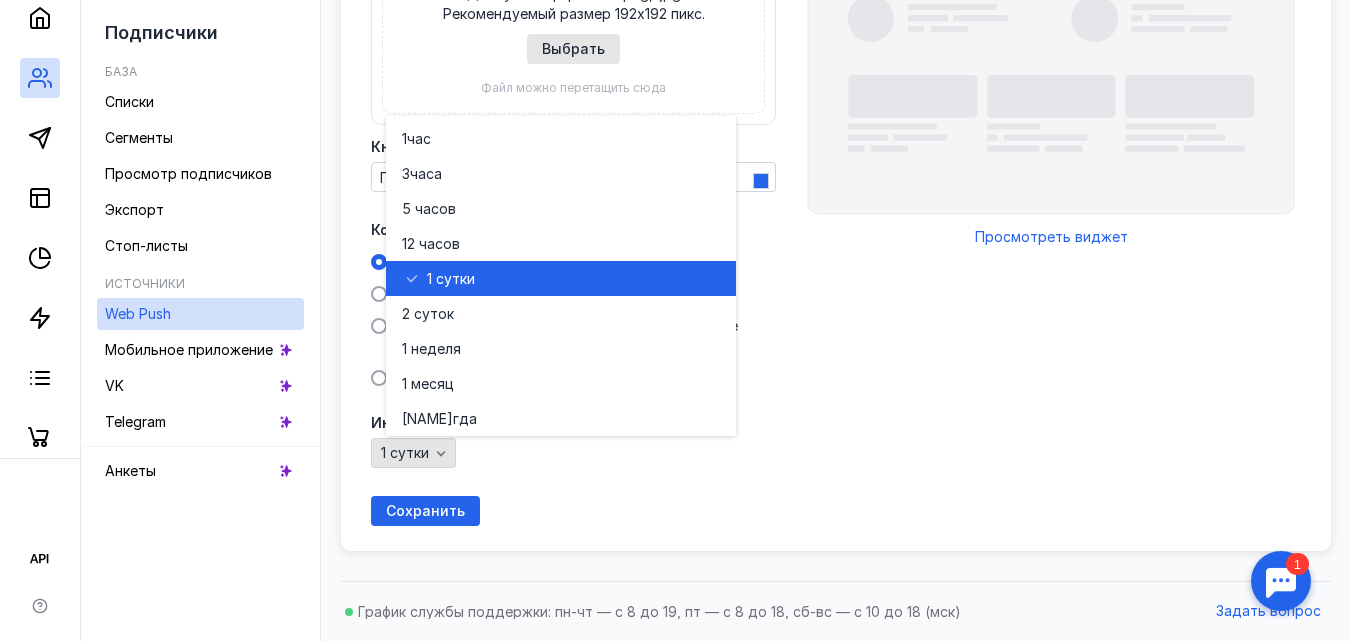 scroll, scrollTop: 3, scrollLeft: 0, axis: vertical 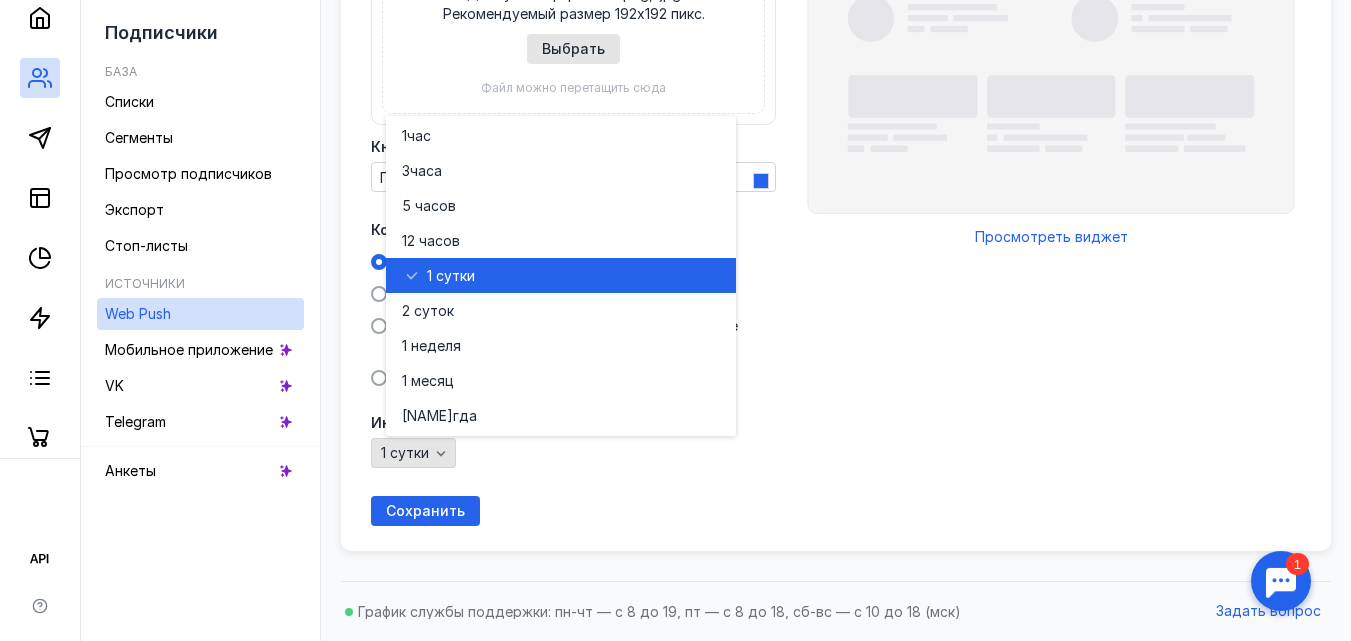click on "1 сутки" at bounding box center [405, 453] 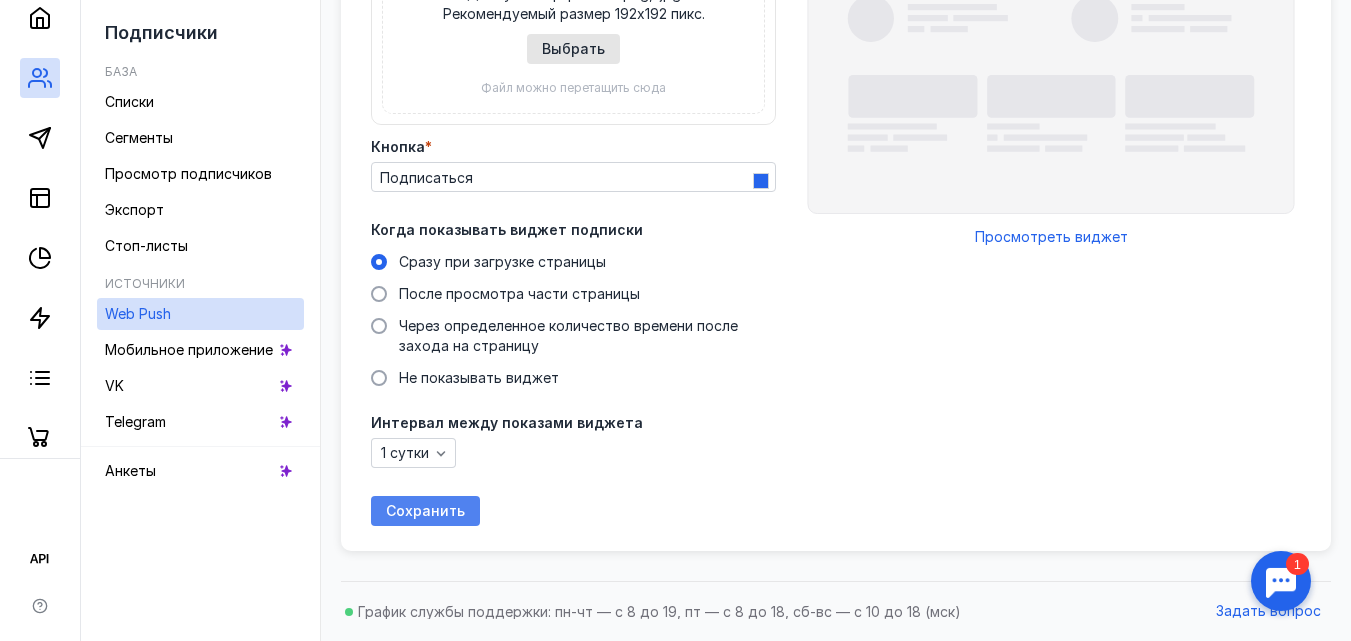 click on "Сохранить" at bounding box center [425, 511] 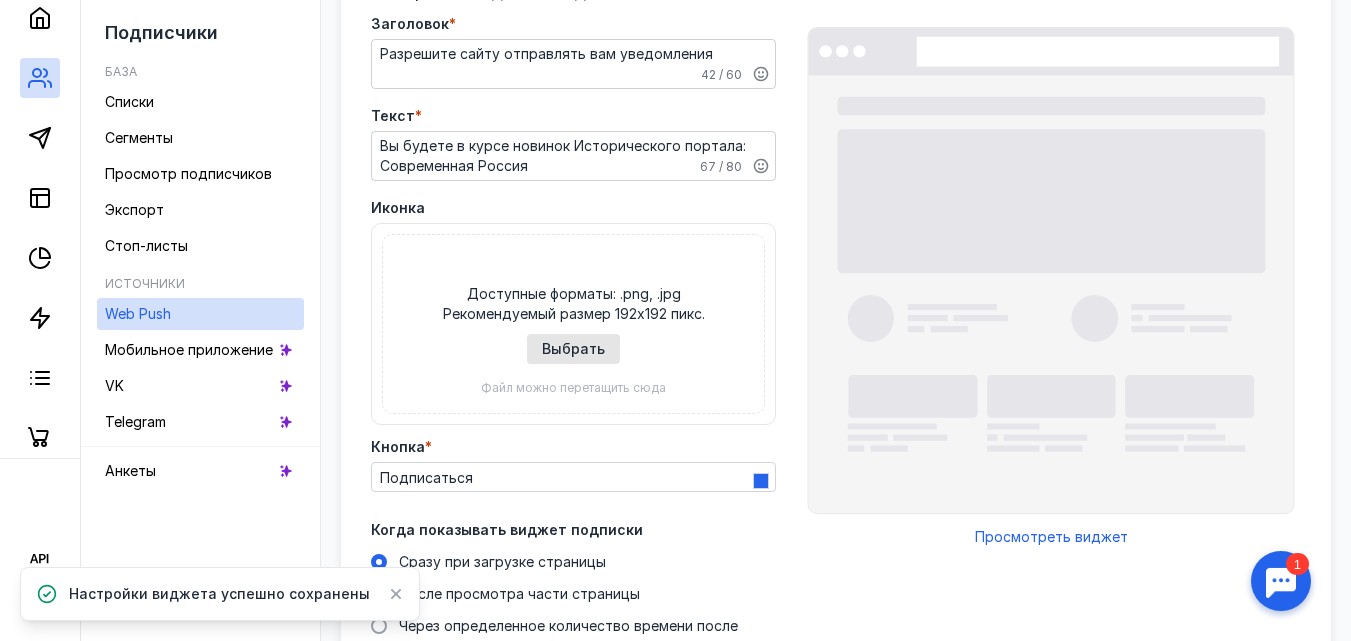 scroll, scrollTop: 25, scrollLeft: 0, axis: vertical 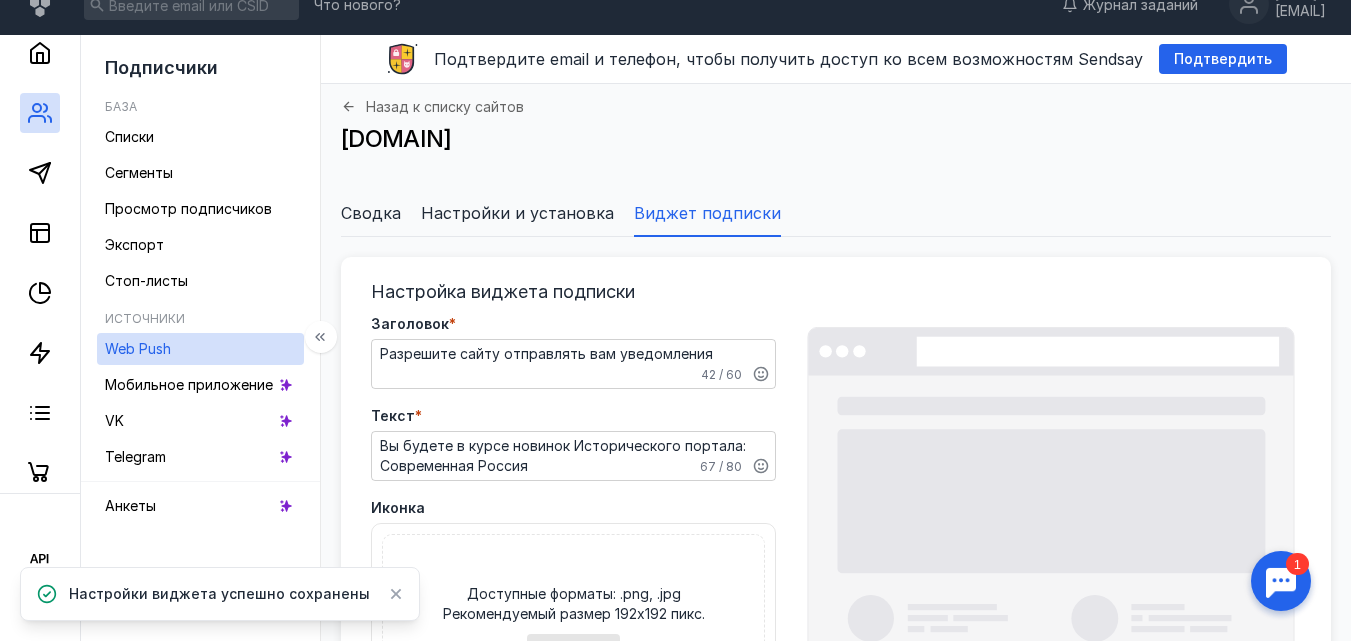 click on "Web Push" at bounding box center (138, 348) 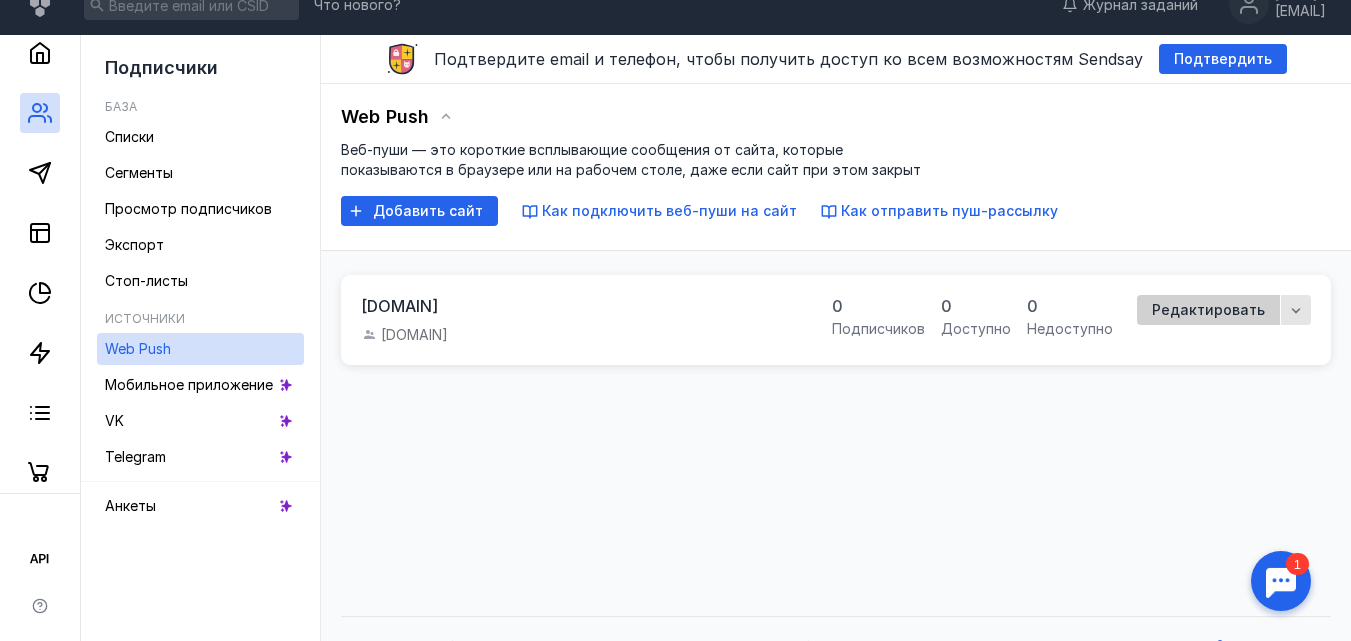 click on "Редактировать" at bounding box center (1208, 310) 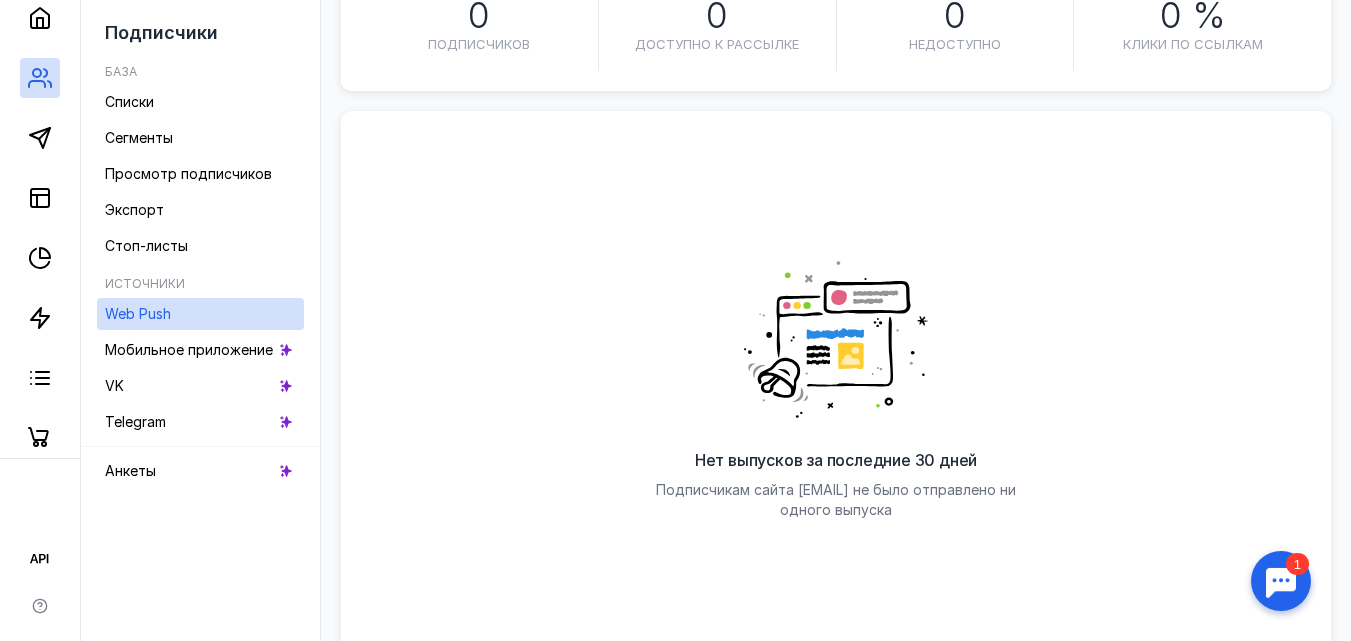 scroll, scrollTop: 405, scrollLeft: 0, axis: vertical 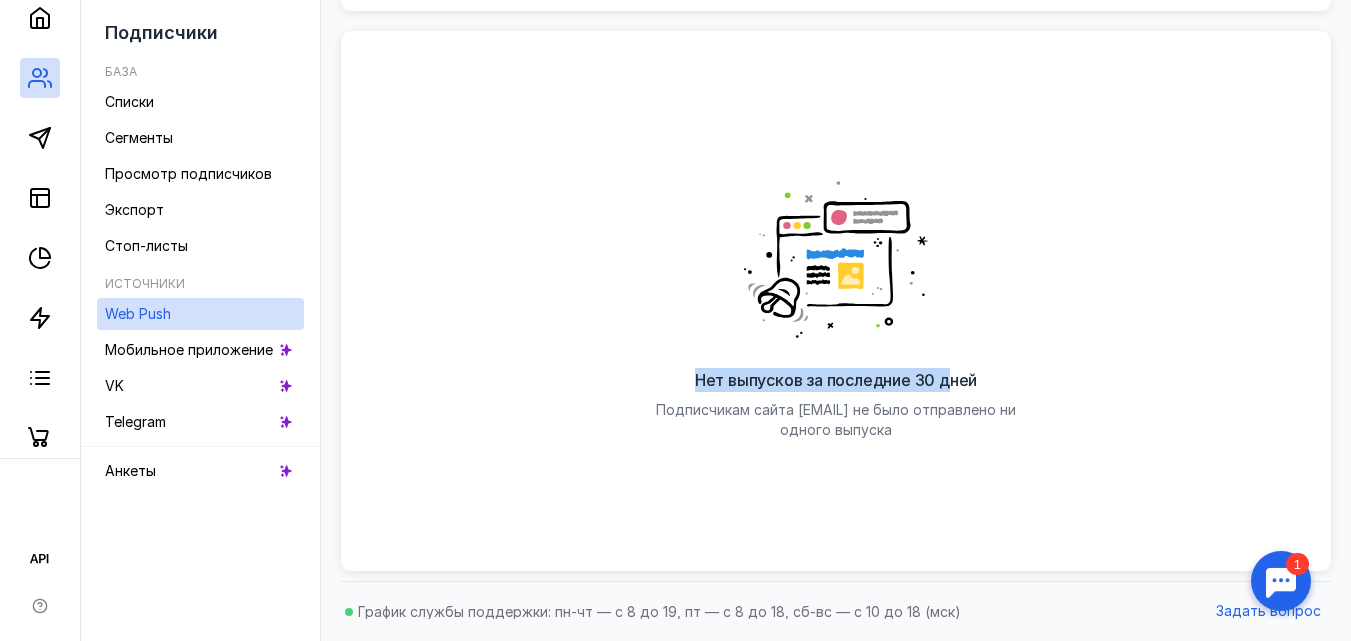 drag, startPoint x: 704, startPoint y: 386, endPoint x: 1034, endPoint y: 388, distance: 330.00607 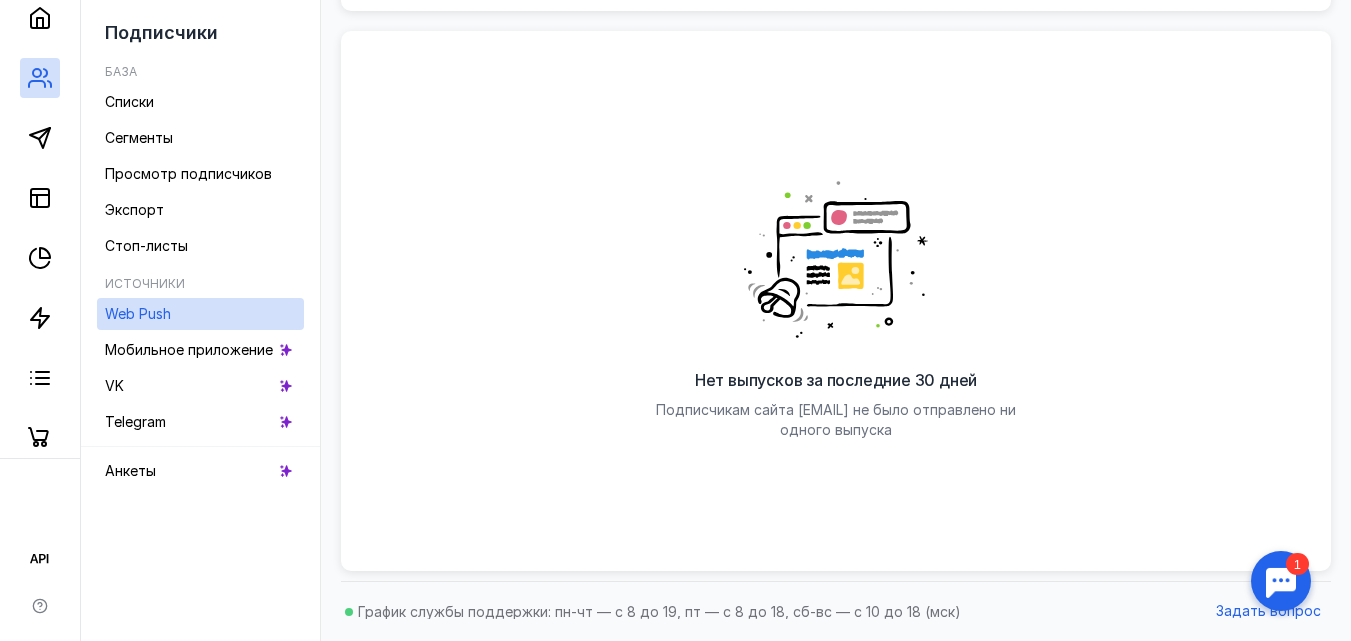 click on "Нет выпусков за последние 30 дней Подписчикам сайта wfi.[EMAIL] не было отправлено ни одного выпуска" at bounding box center [836, 301] 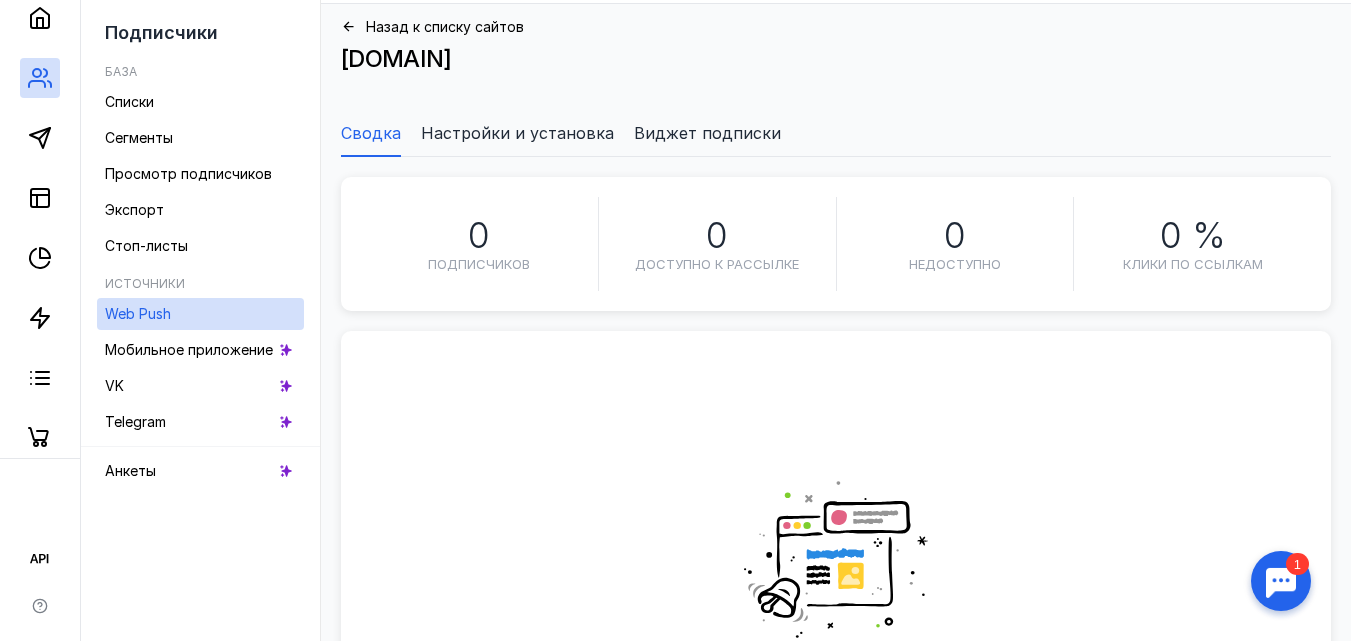 click 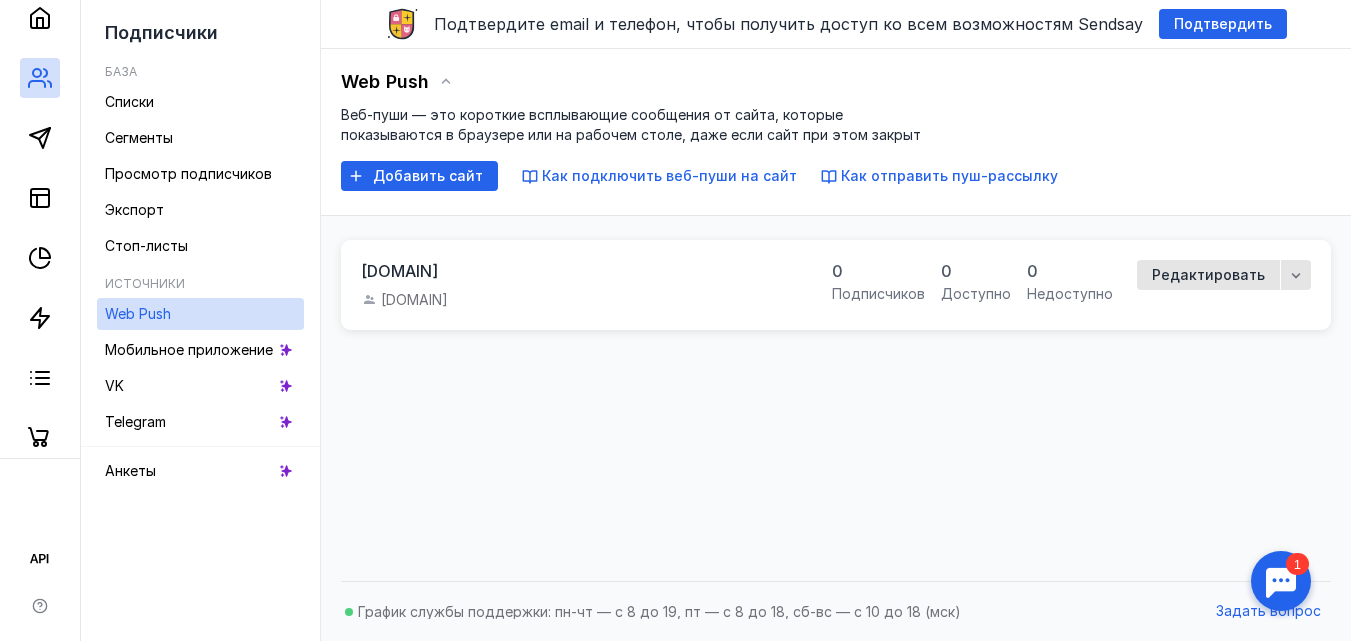 click on "[DOMAIN] [DOMAIN] 0 подписчиков 0 доступно 0 недоступно Редактировать" at bounding box center (836, 393) 